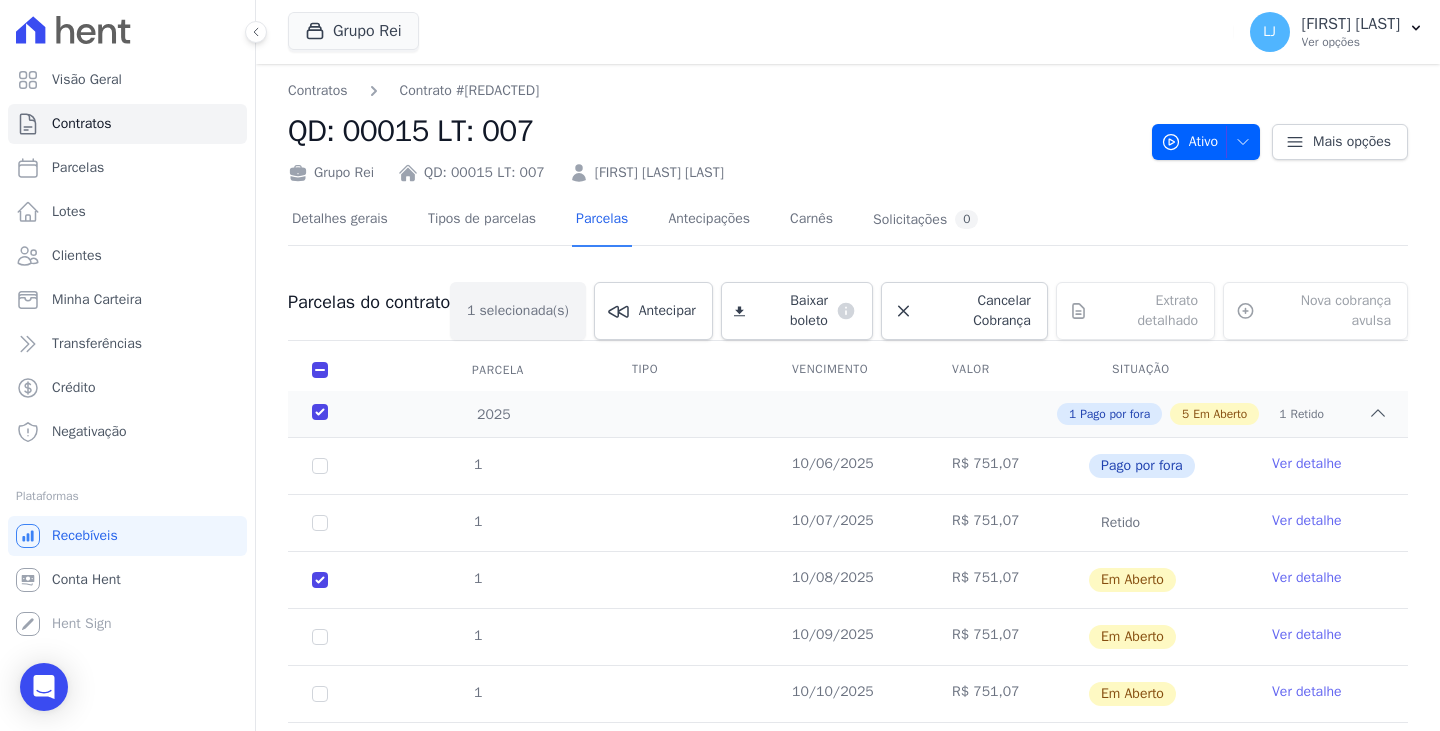 scroll, scrollTop: 0, scrollLeft: 0, axis: both 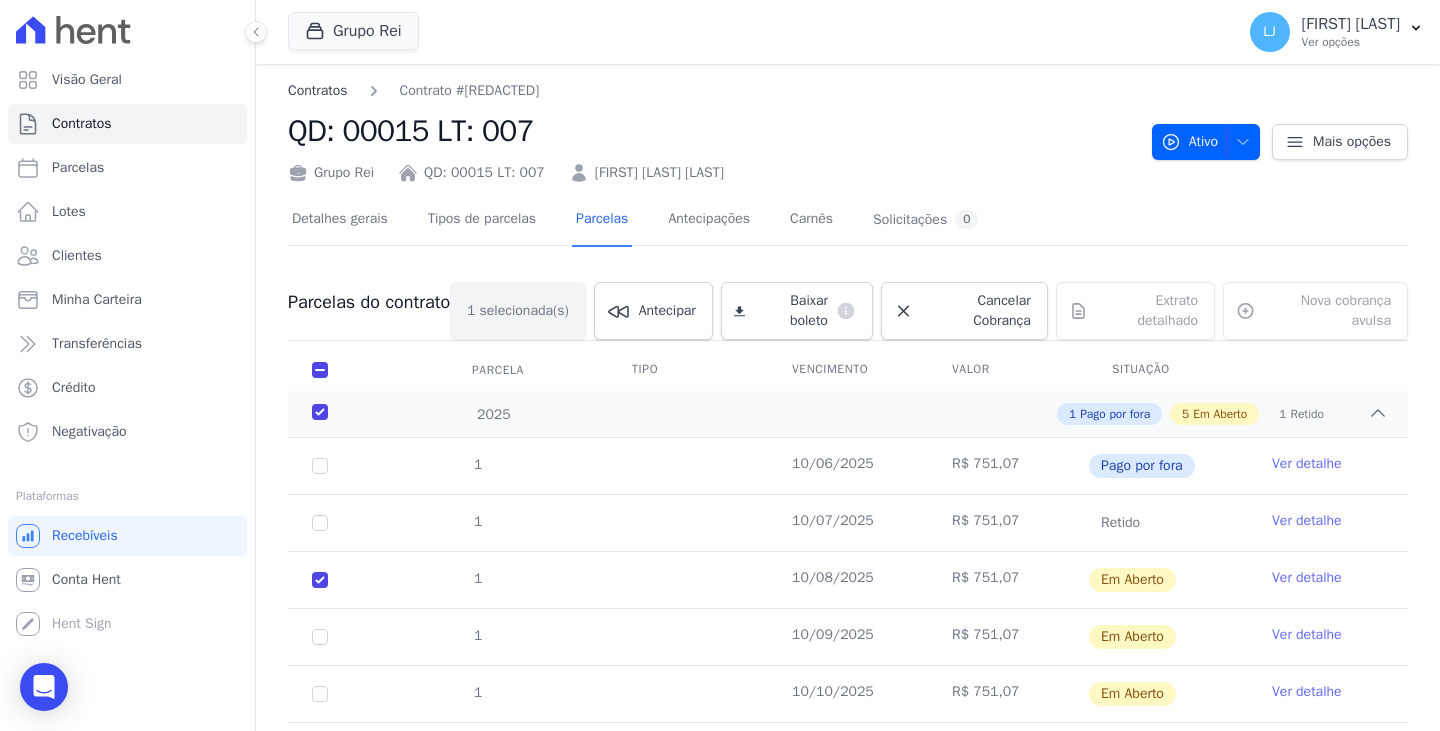 click on "Contratos" at bounding box center (318, 90) 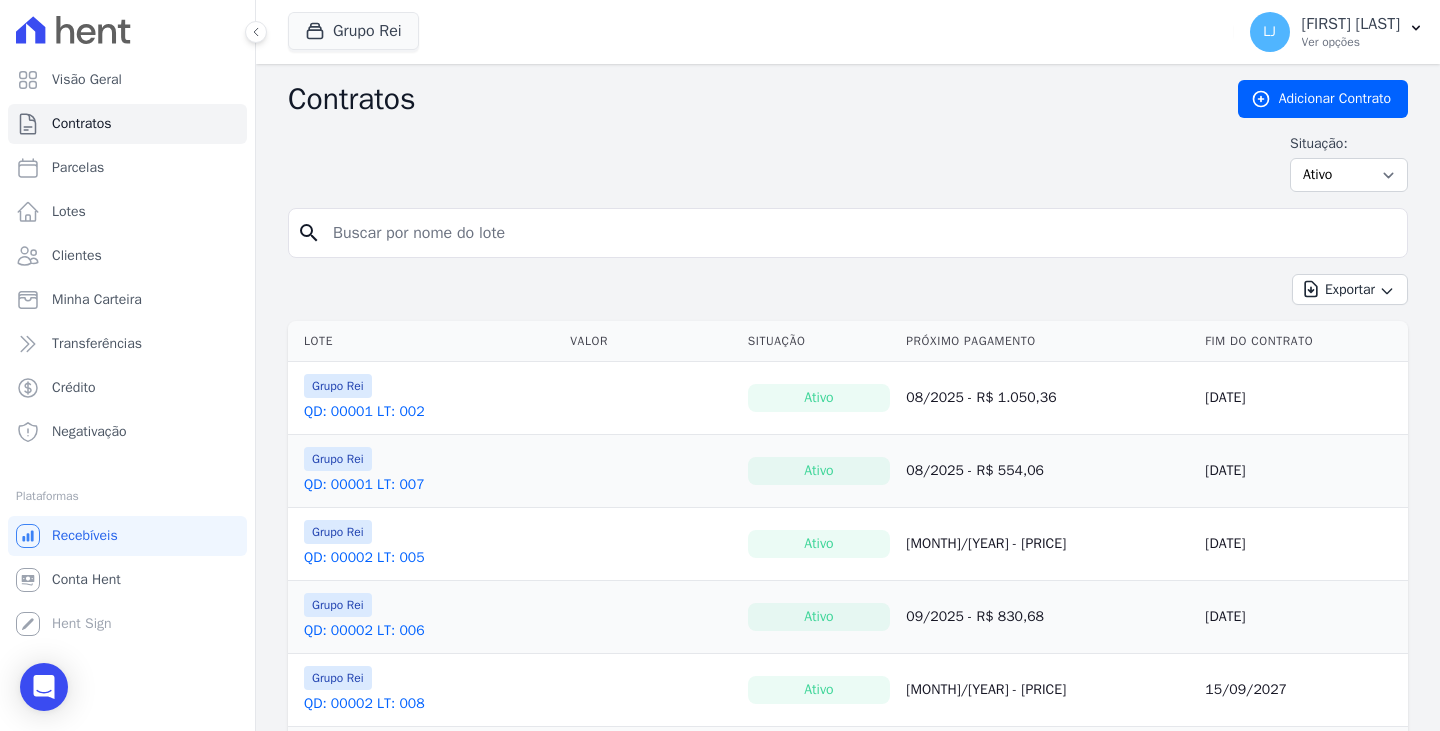 click at bounding box center [860, 233] 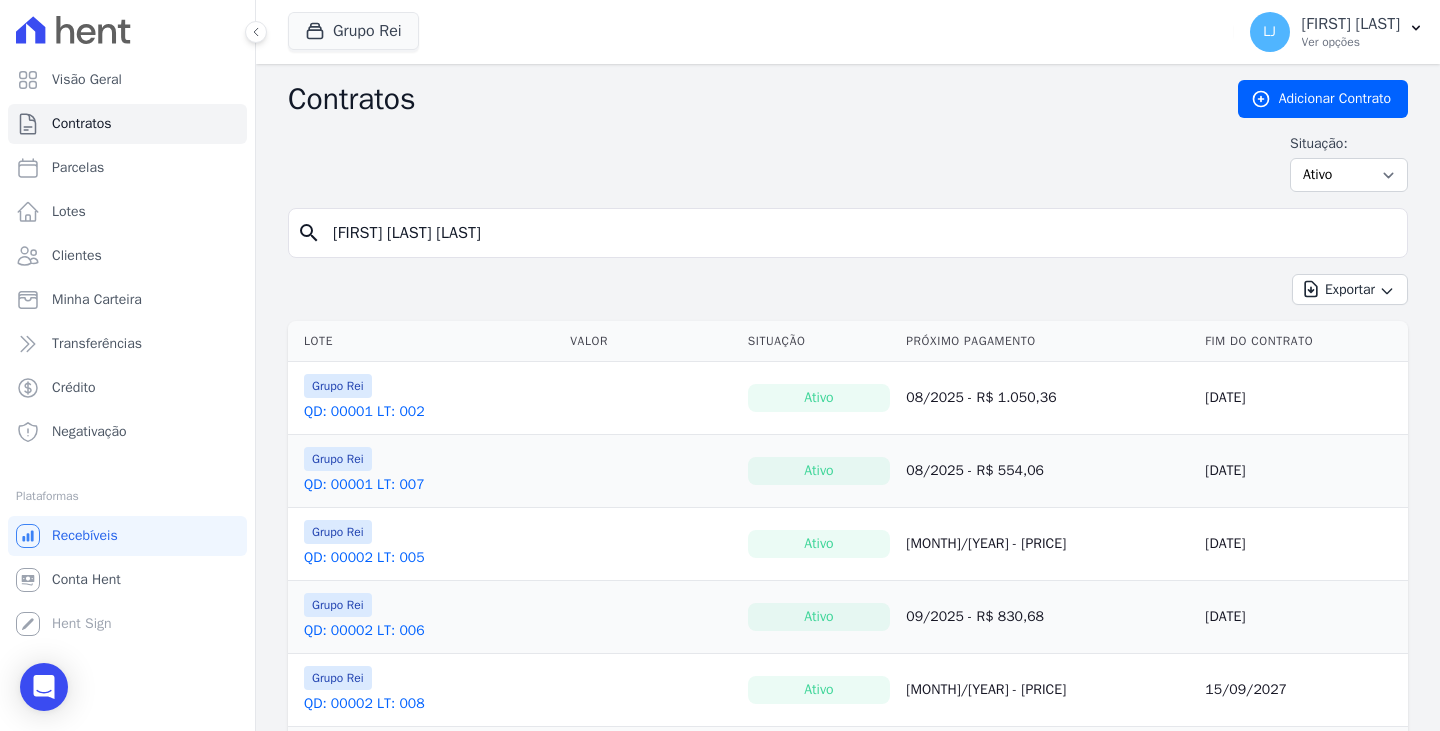 type on "ELAINE CRISTINA BARROS" 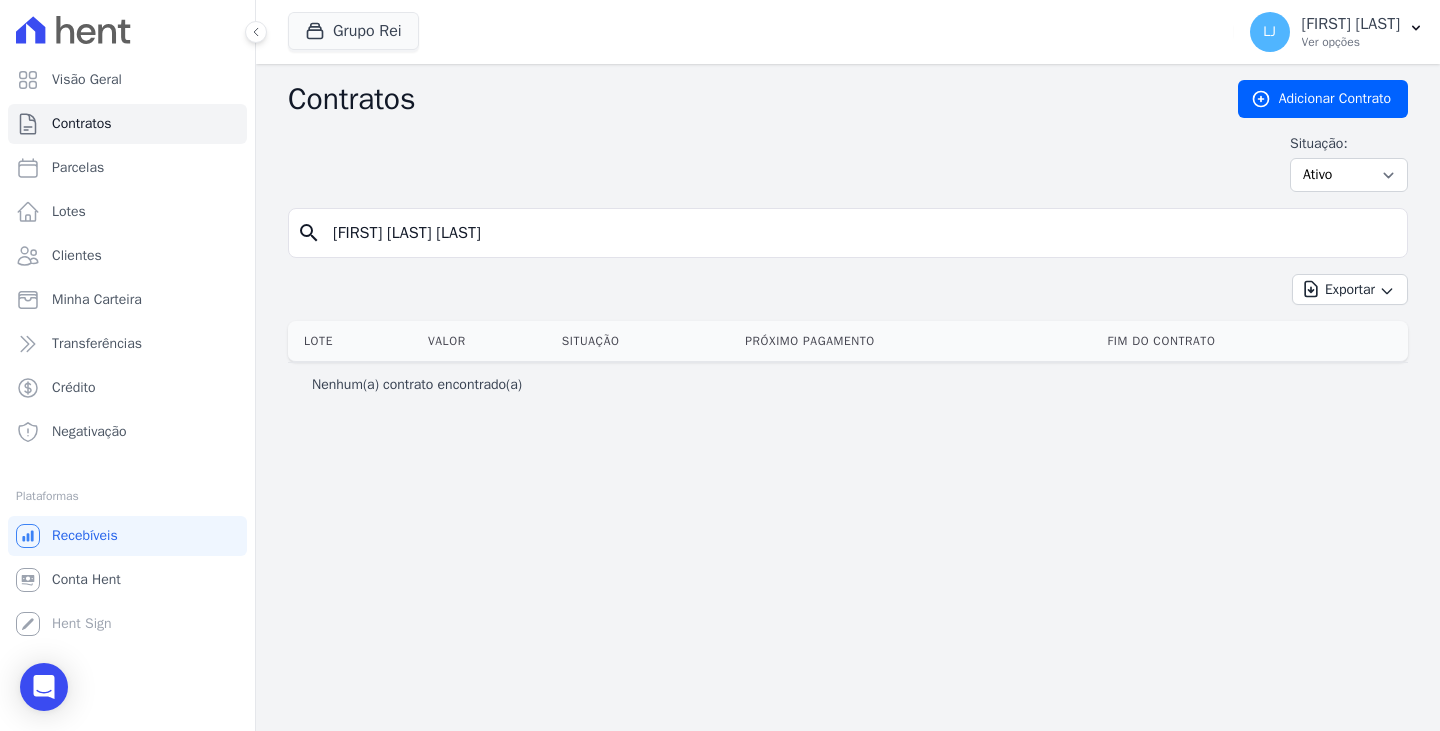 click on "ELAINE CRISTINA BARROS" at bounding box center [860, 233] 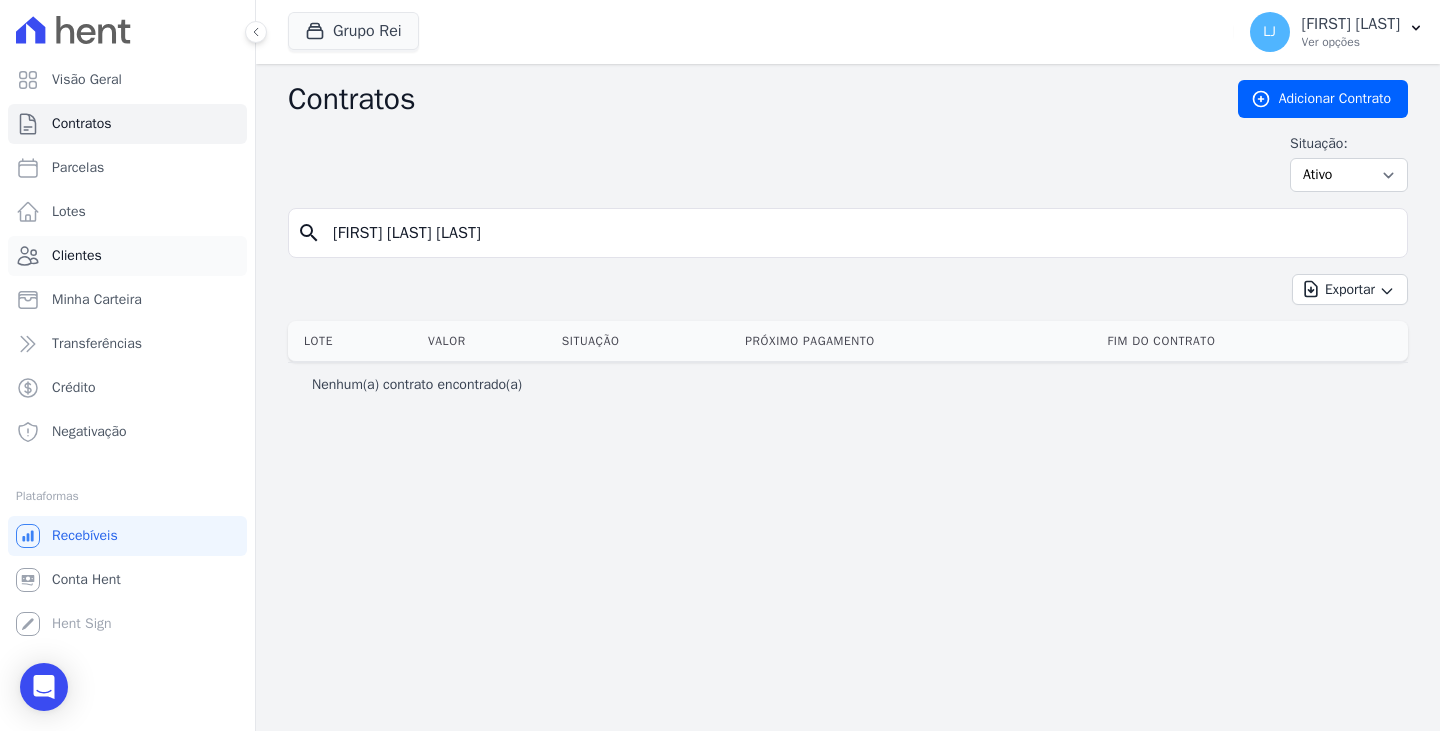 click on "Clientes" at bounding box center [127, 256] 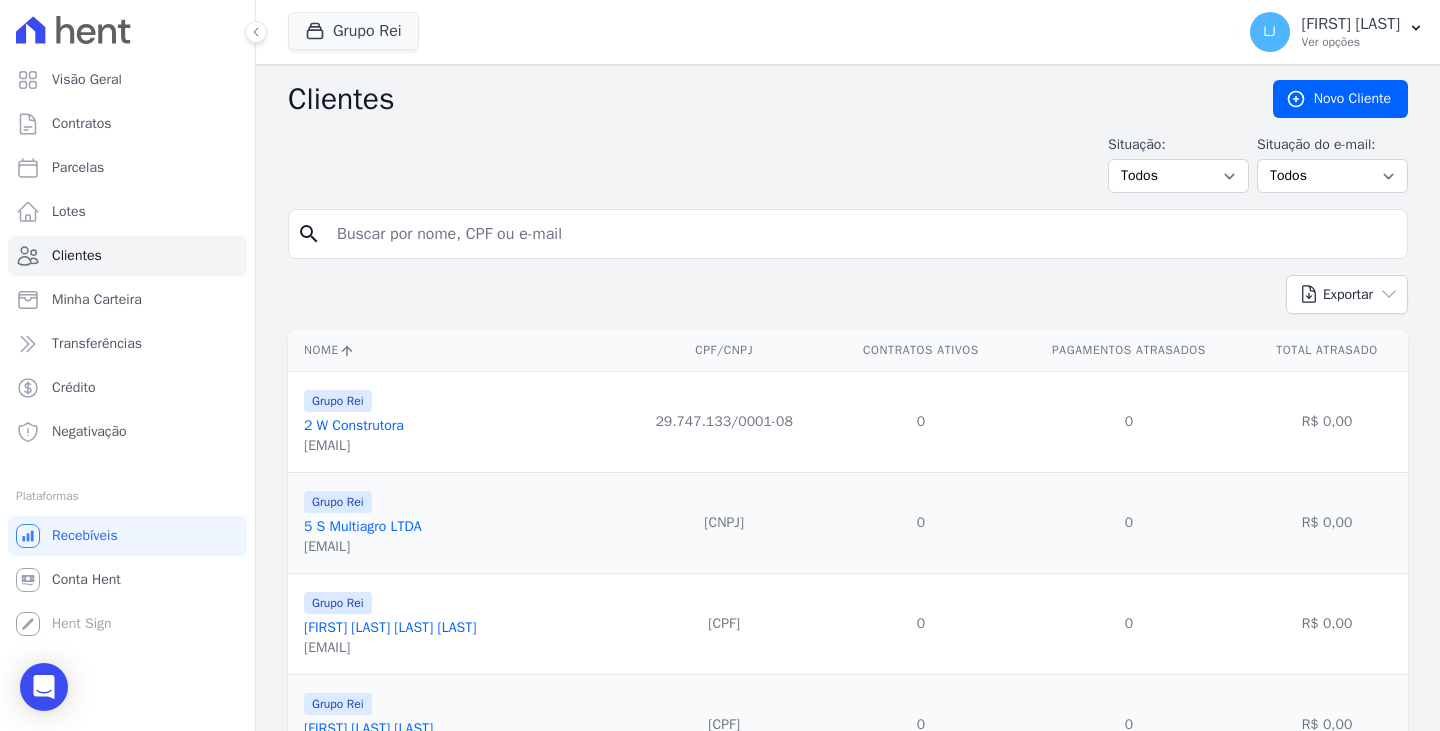 click at bounding box center [862, 234] 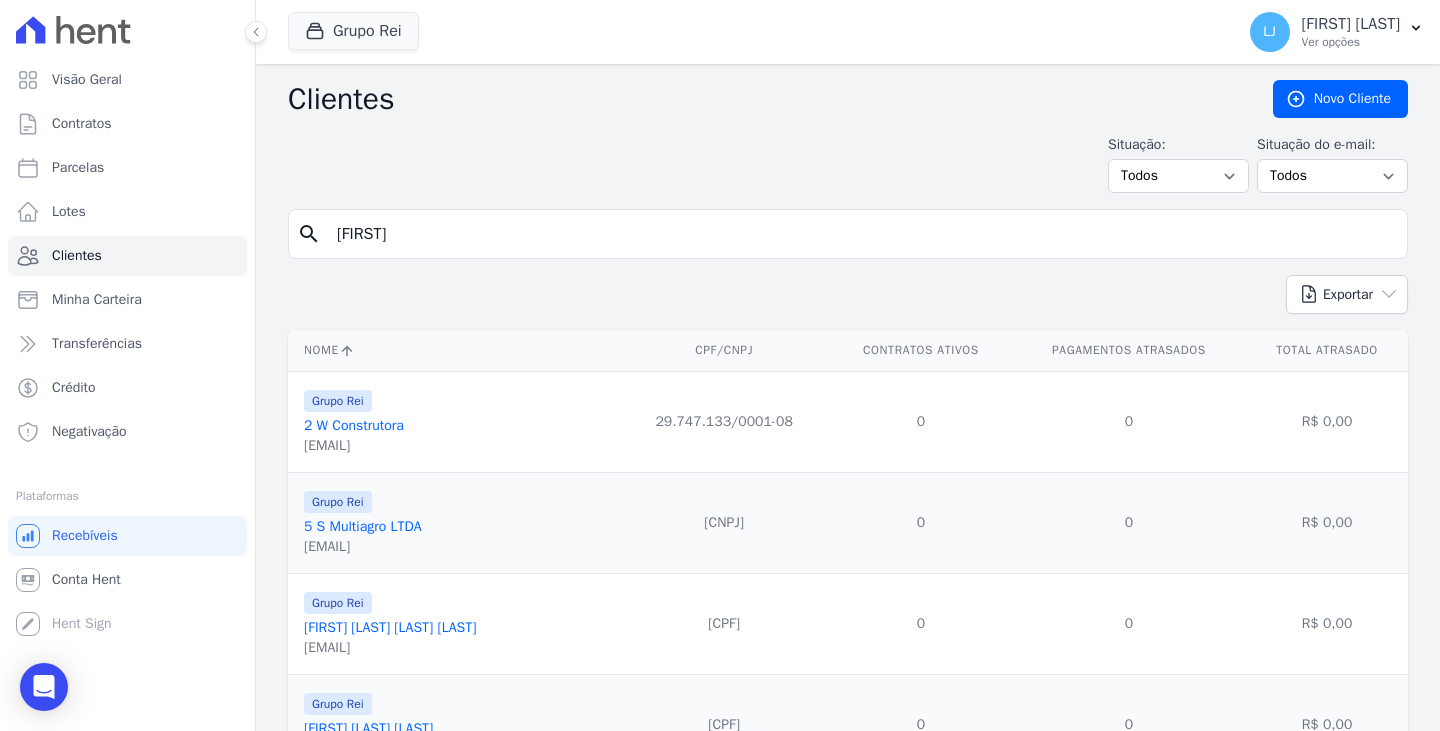 type on "ELAINE CRISTINA BARROS" 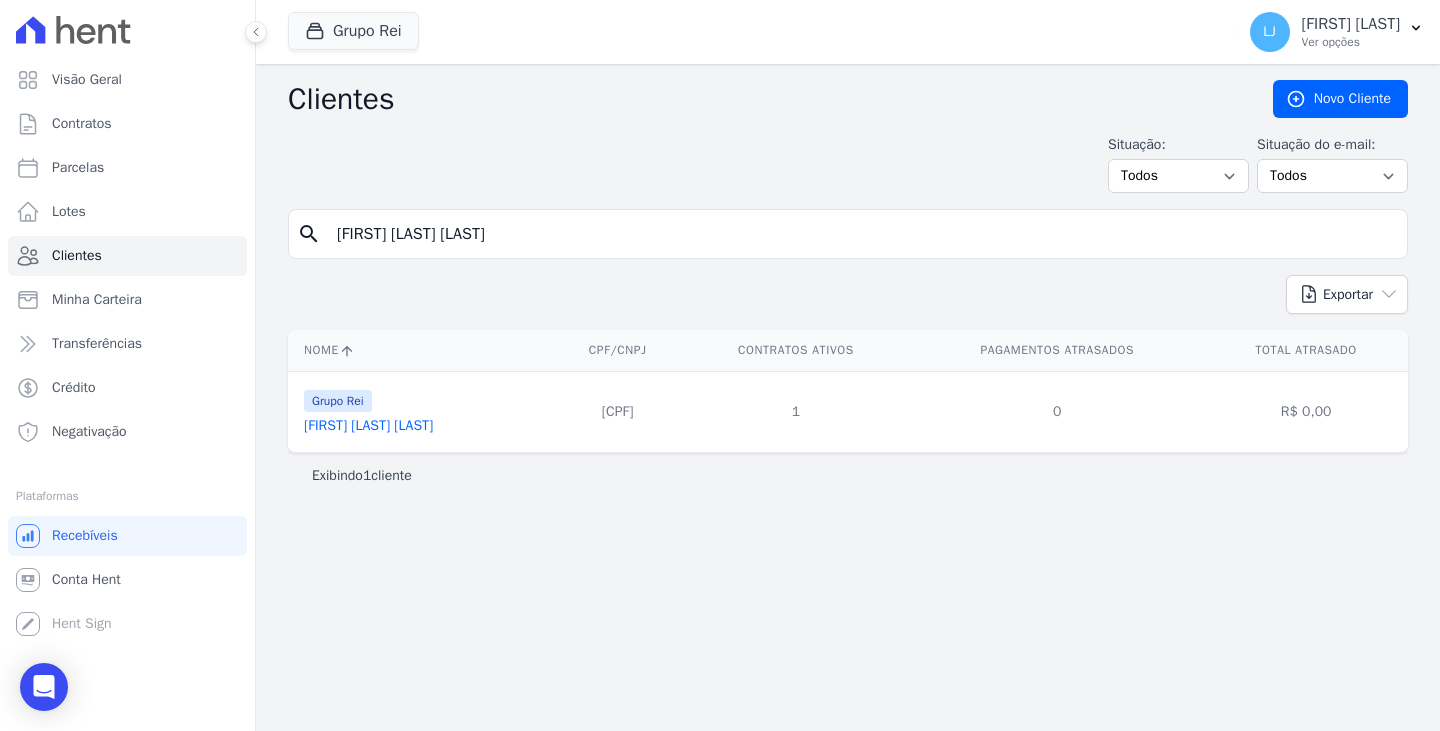 click on "Elaine Cristina Barros" at bounding box center [368, 425] 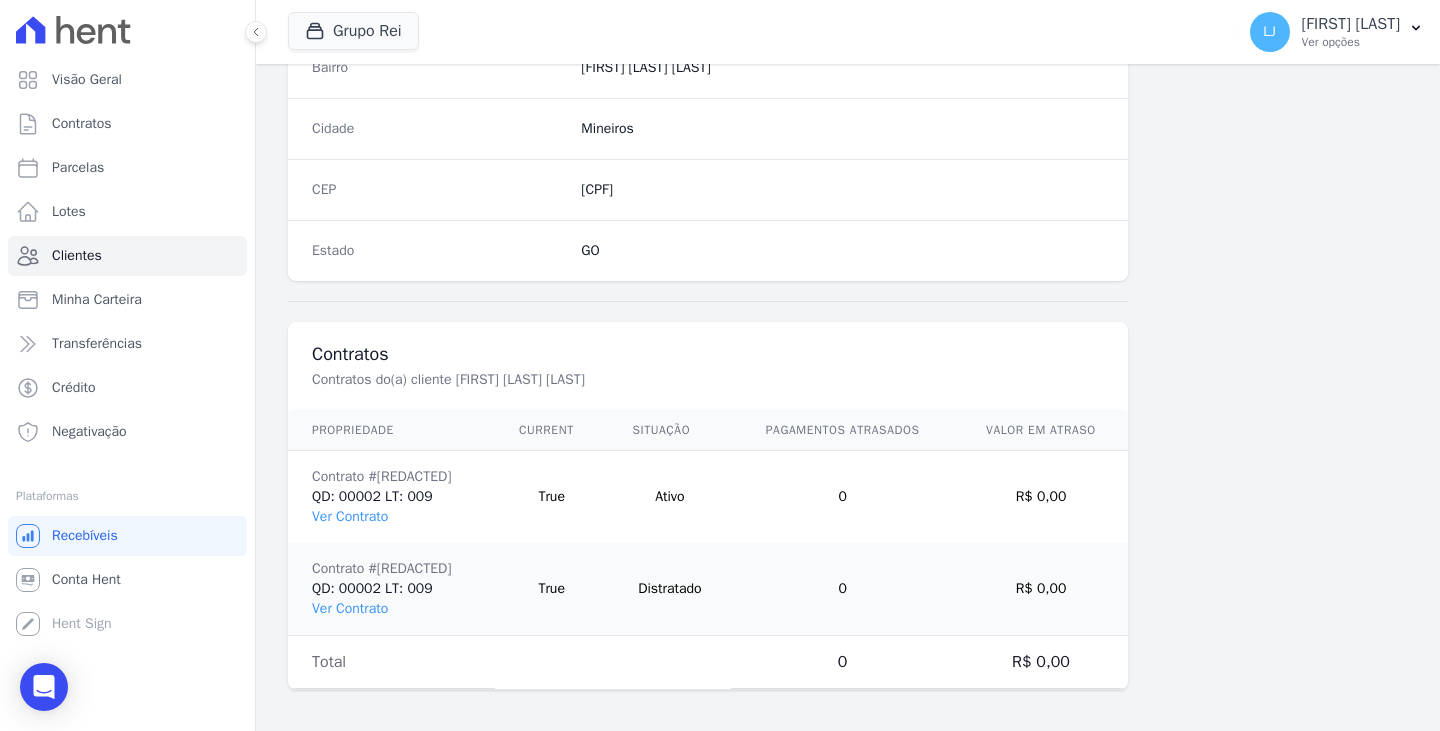 scroll, scrollTop: 1232, scrollLeft: 0, axis: vertical 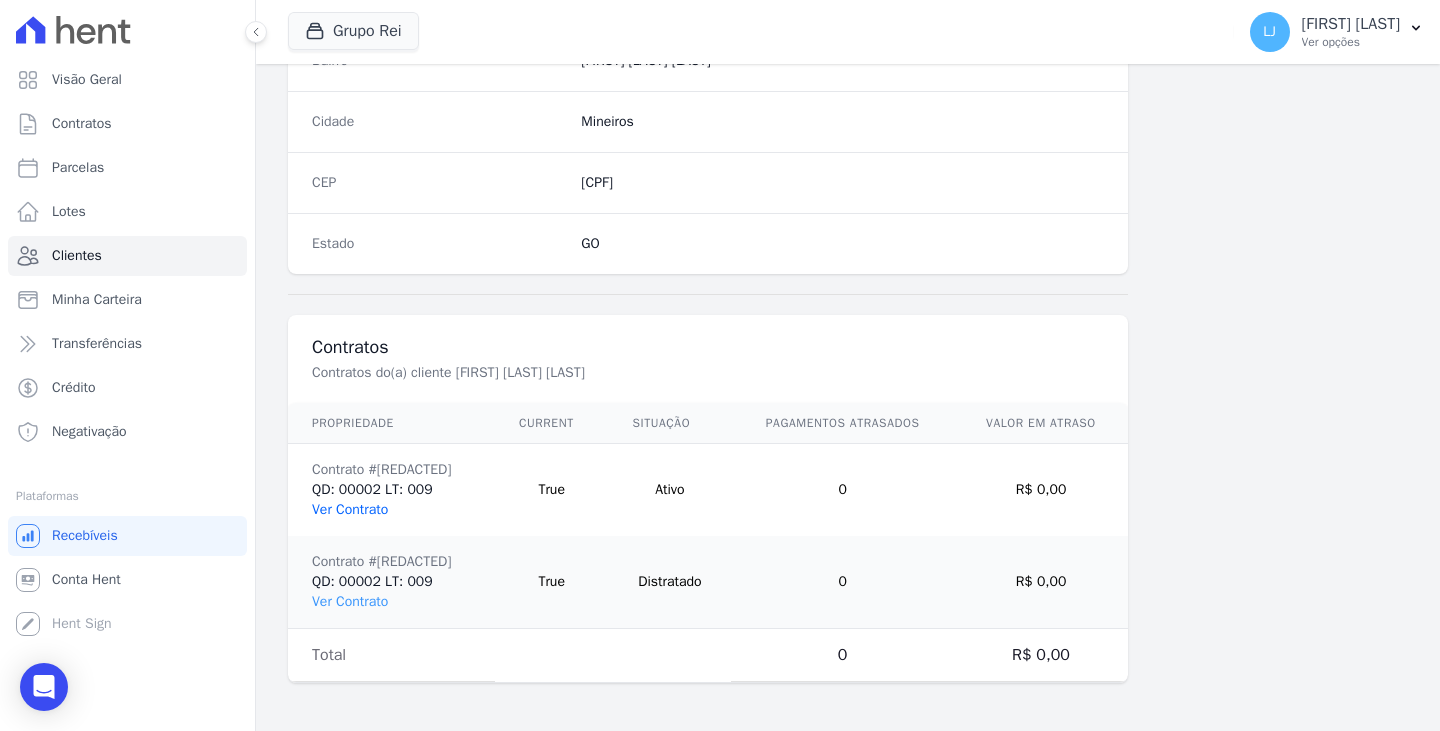 click on "Ver Contrato" at bounding box center (350, 509) 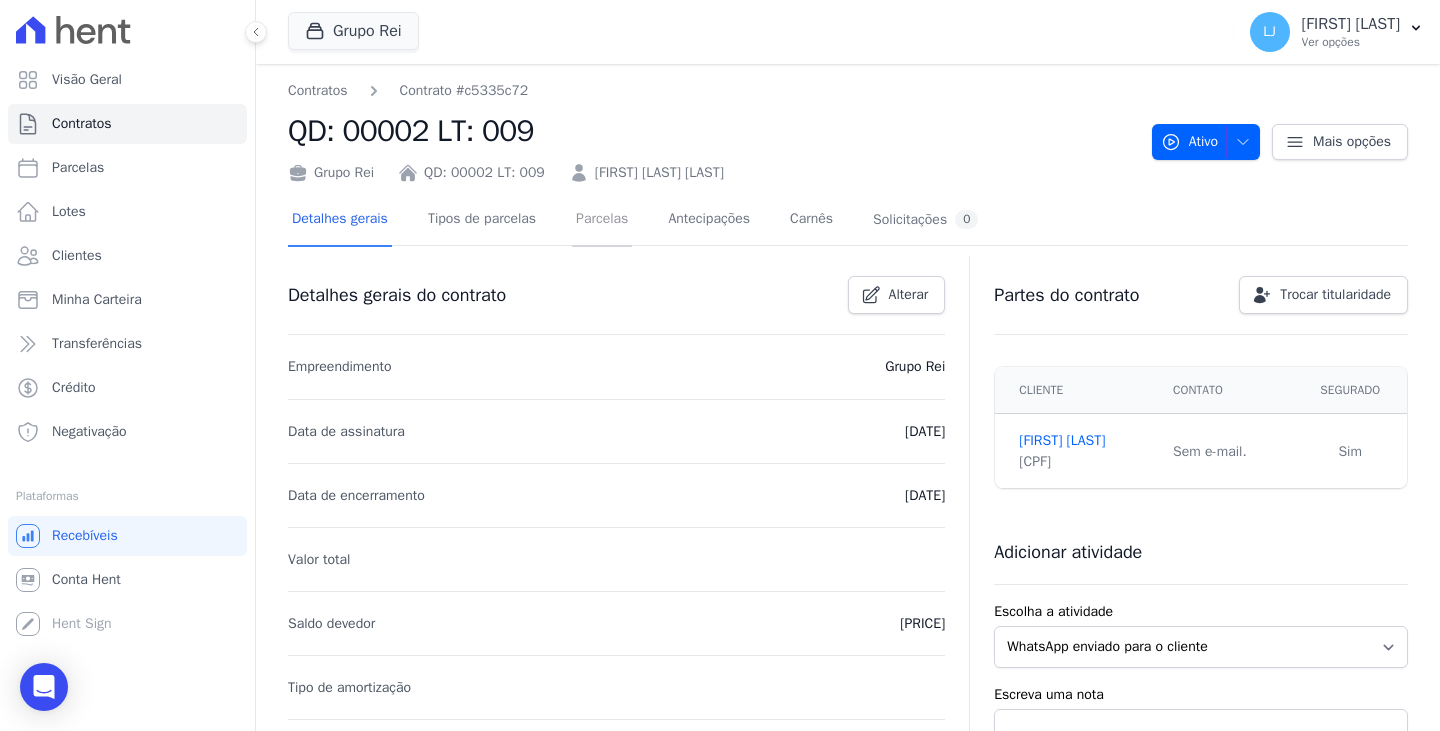 click on "Parcelas" at bounding box center (602, 220) 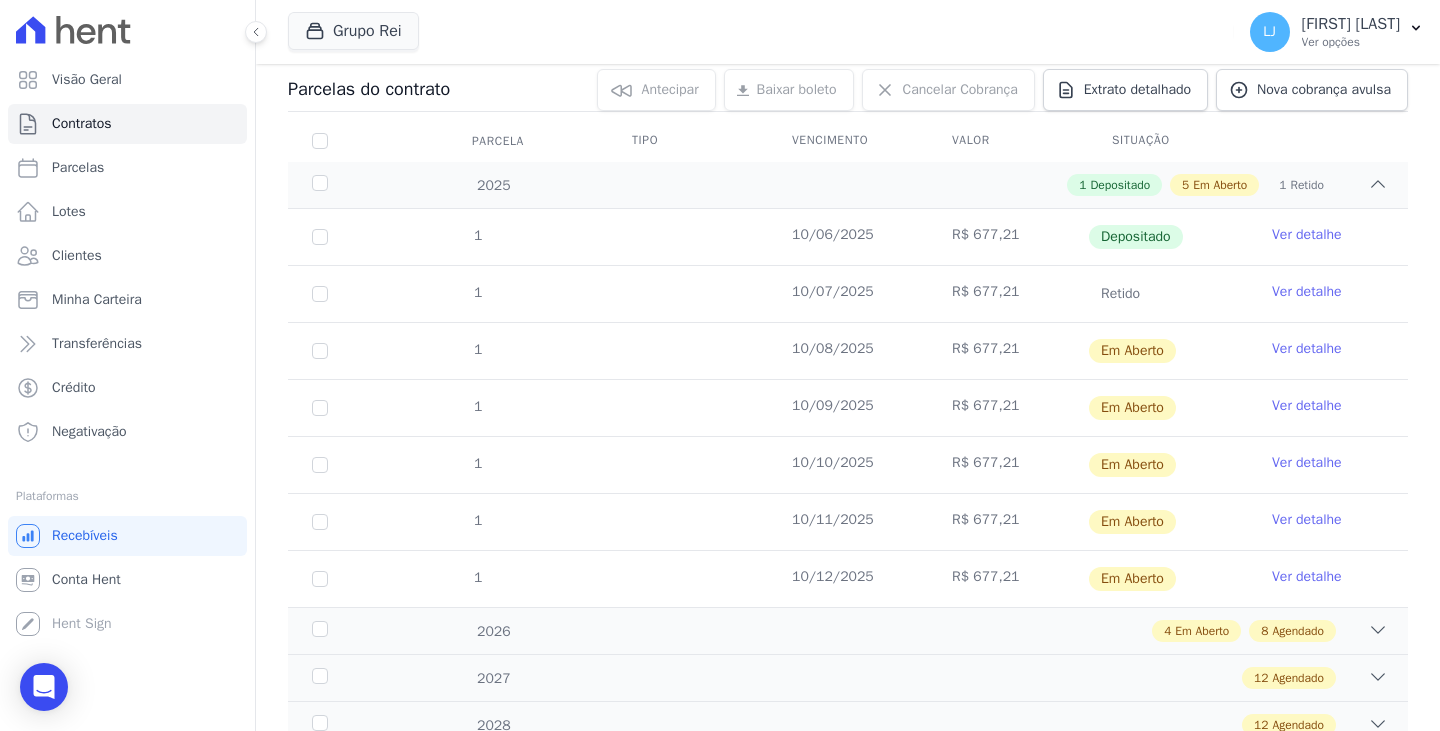scroll, scrollTop: 300, scrollLeft: 0, axis: vertical 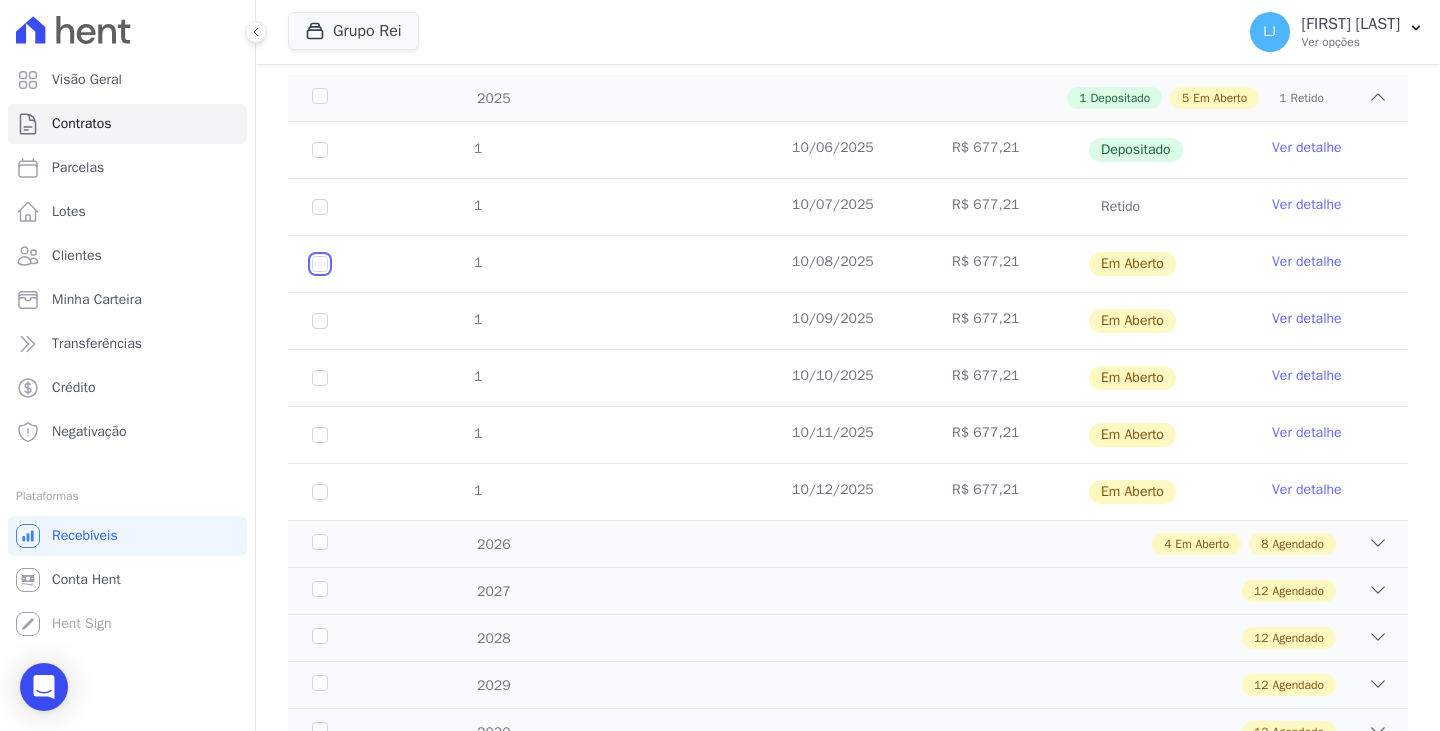 click at bounding box center (320, 264) 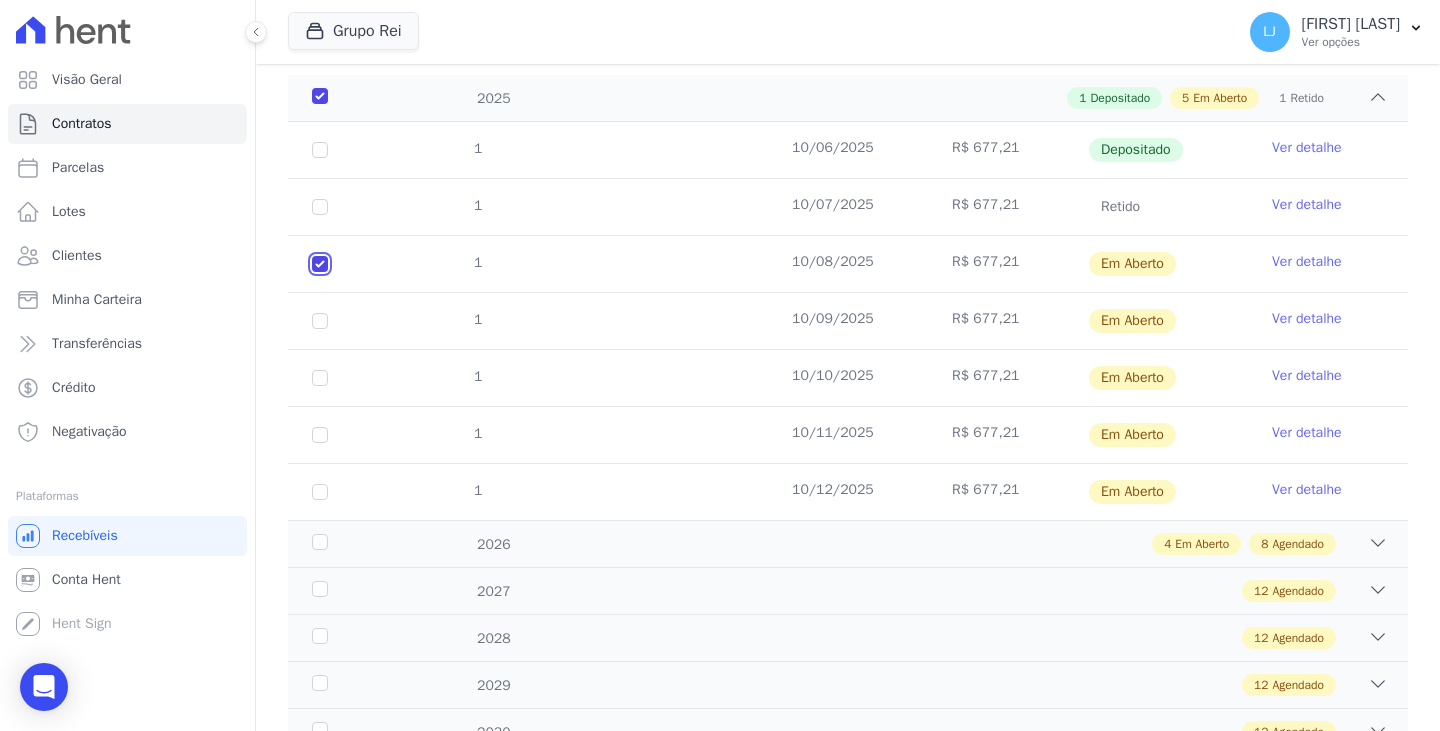 checkbox on "true" 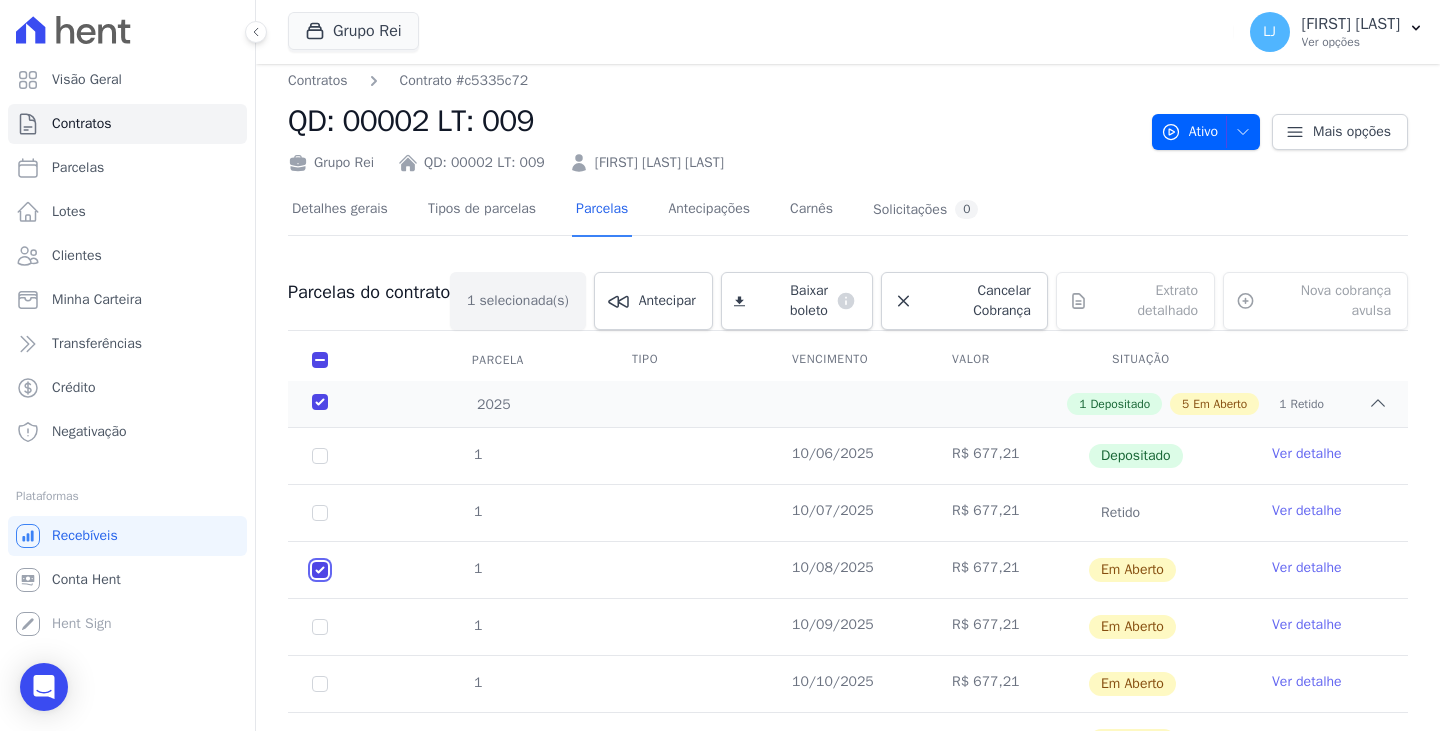 scroll, scrollTop: 0, scrollLeft: 0, axis: both 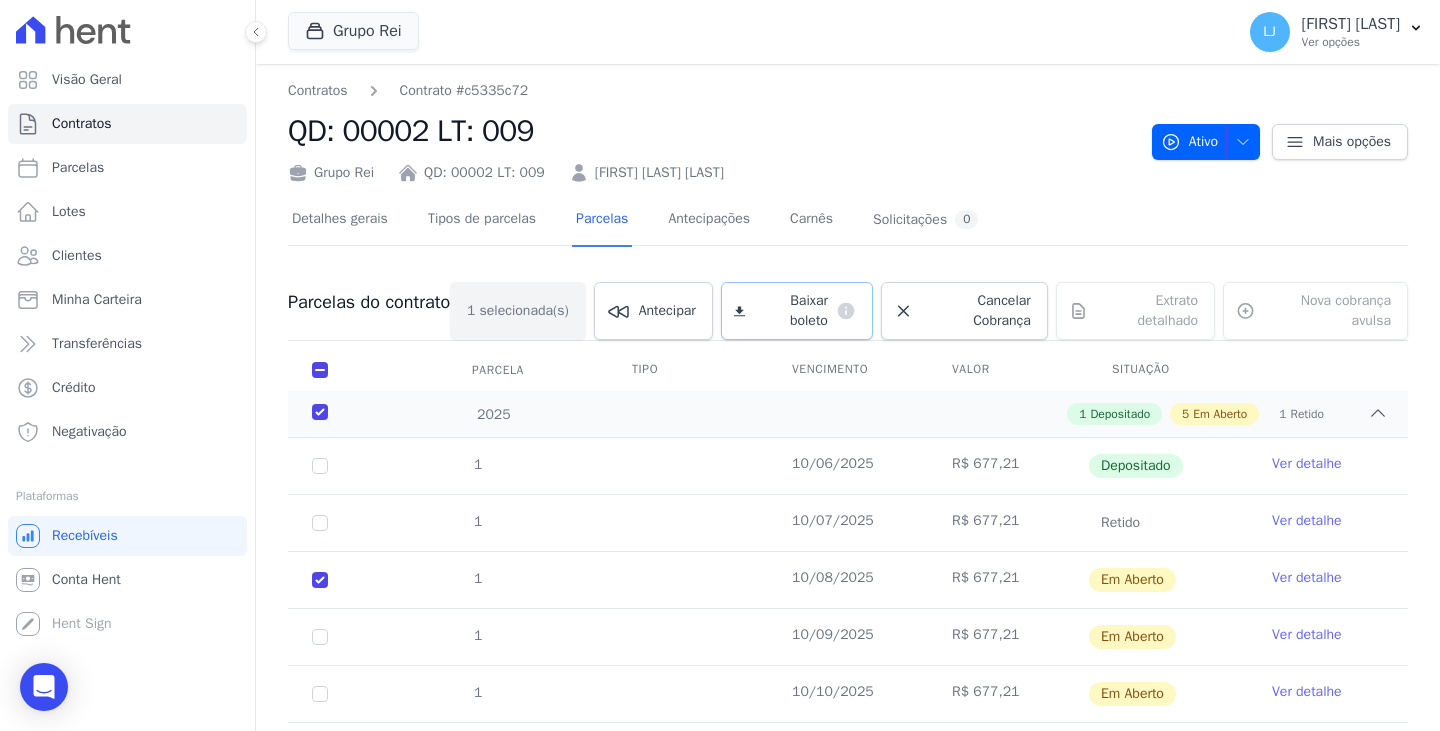 click on "Baixar boleto" at bounding box center [790, 311] 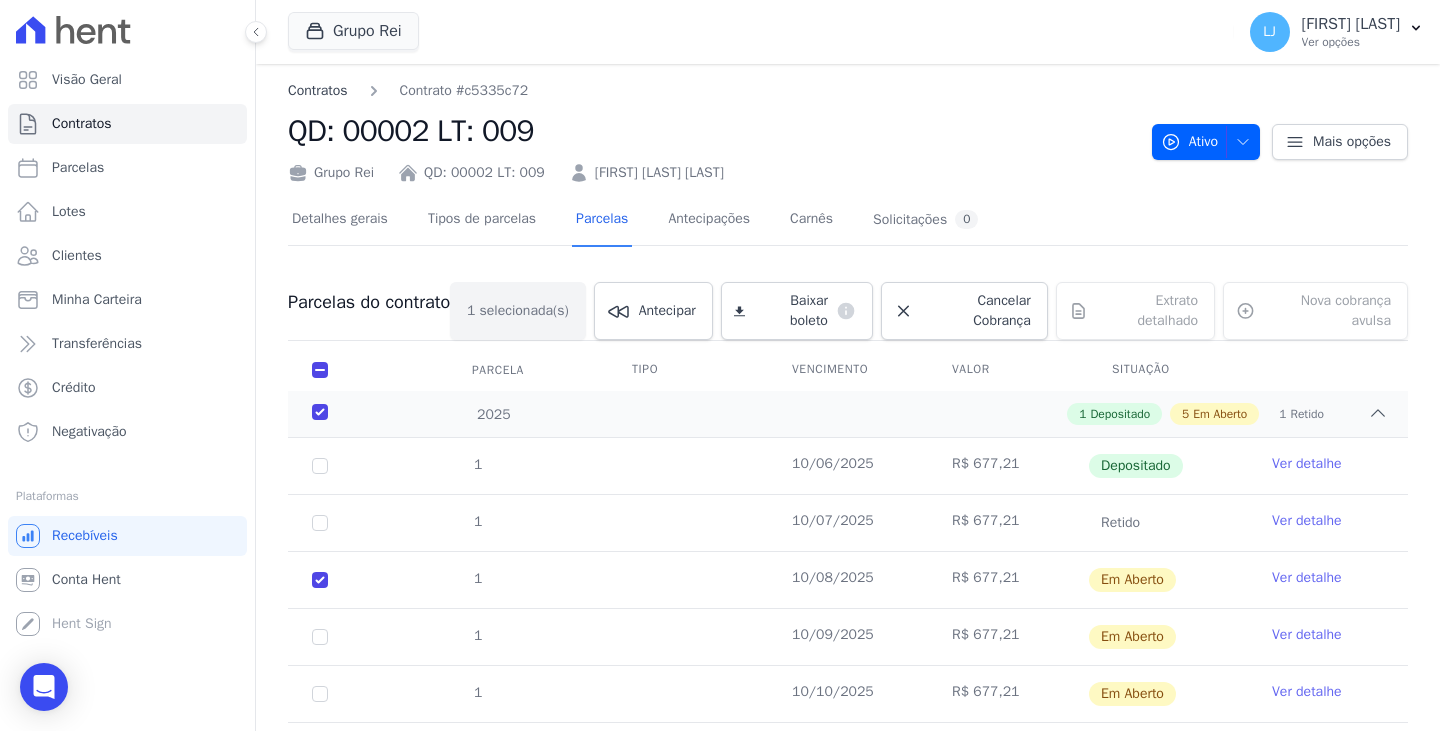 click on "Contratos" at bounding box center (318, 90) 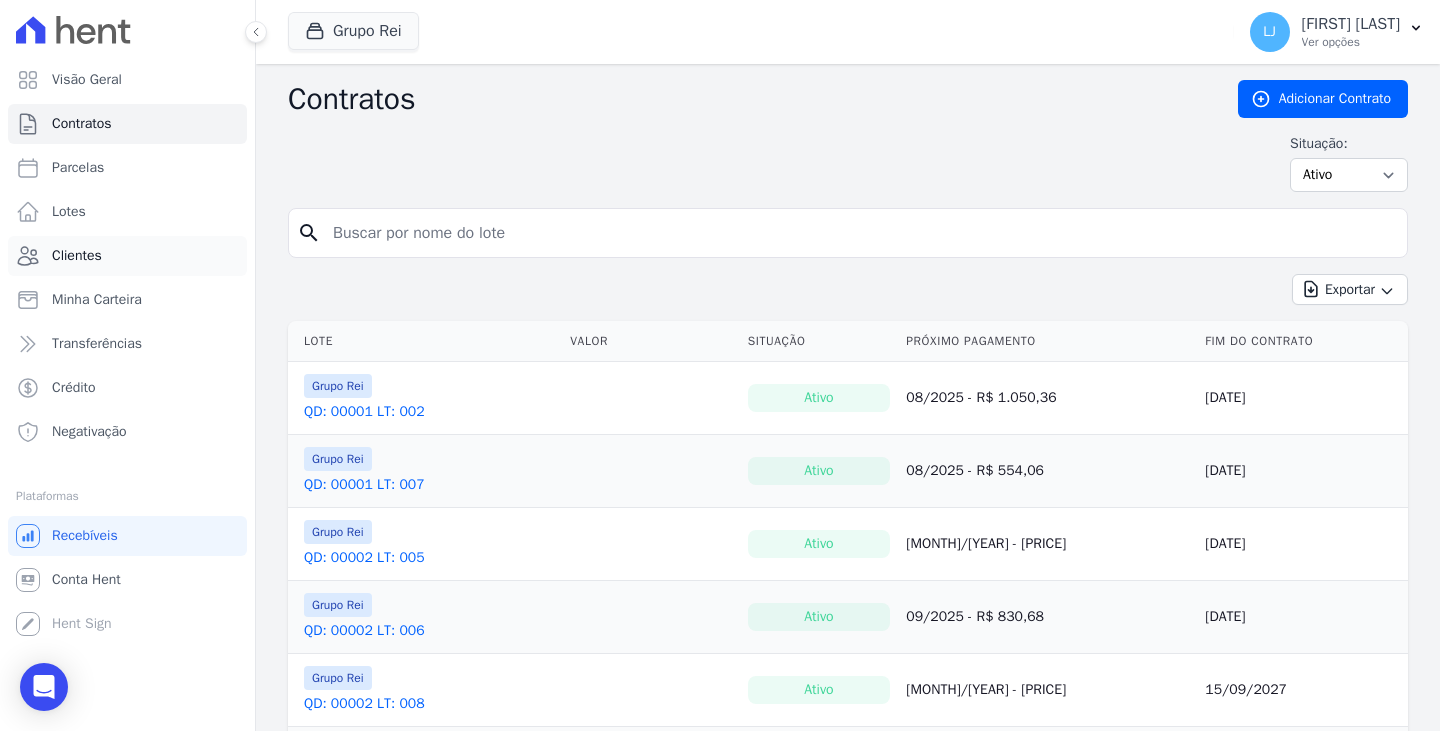 click on "Clientes" at bounding box center (127, 256) 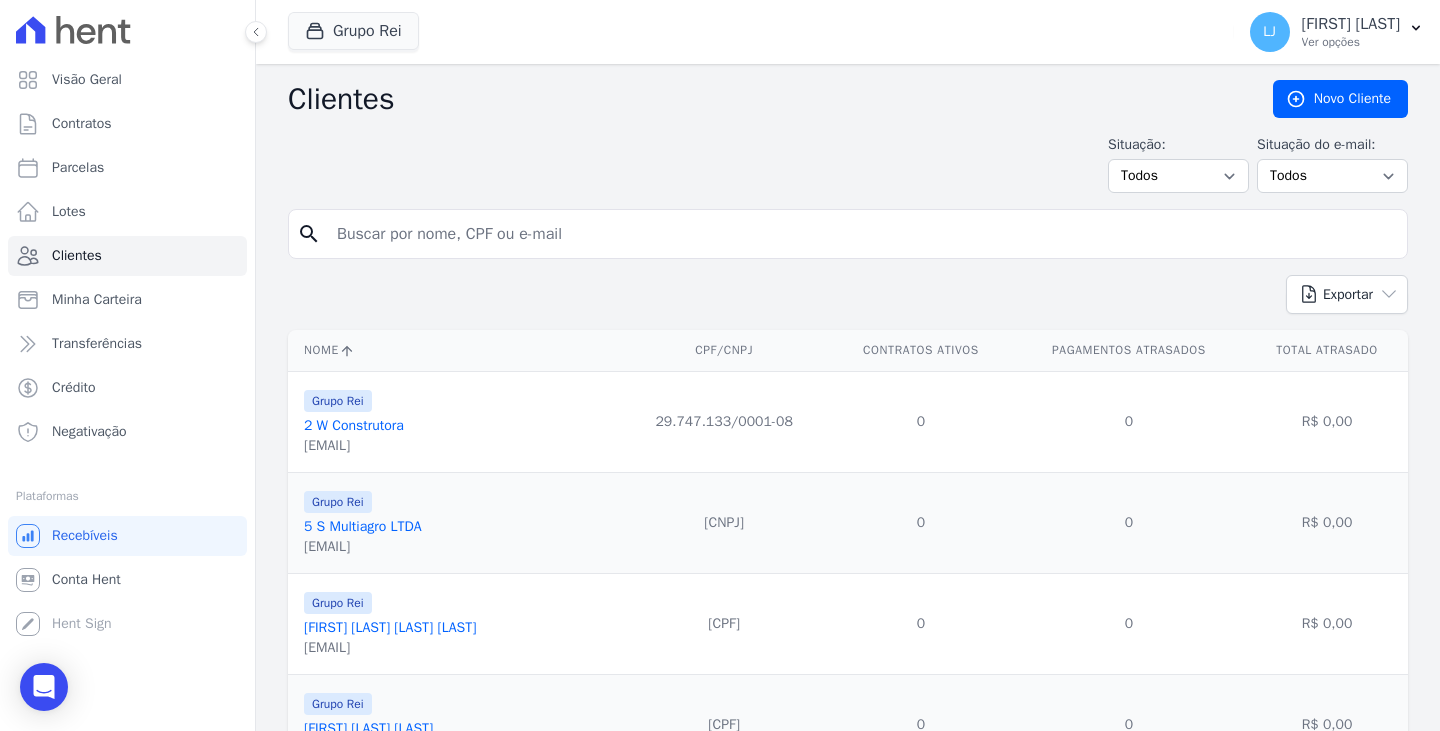 click at bounding box center [862, 234] 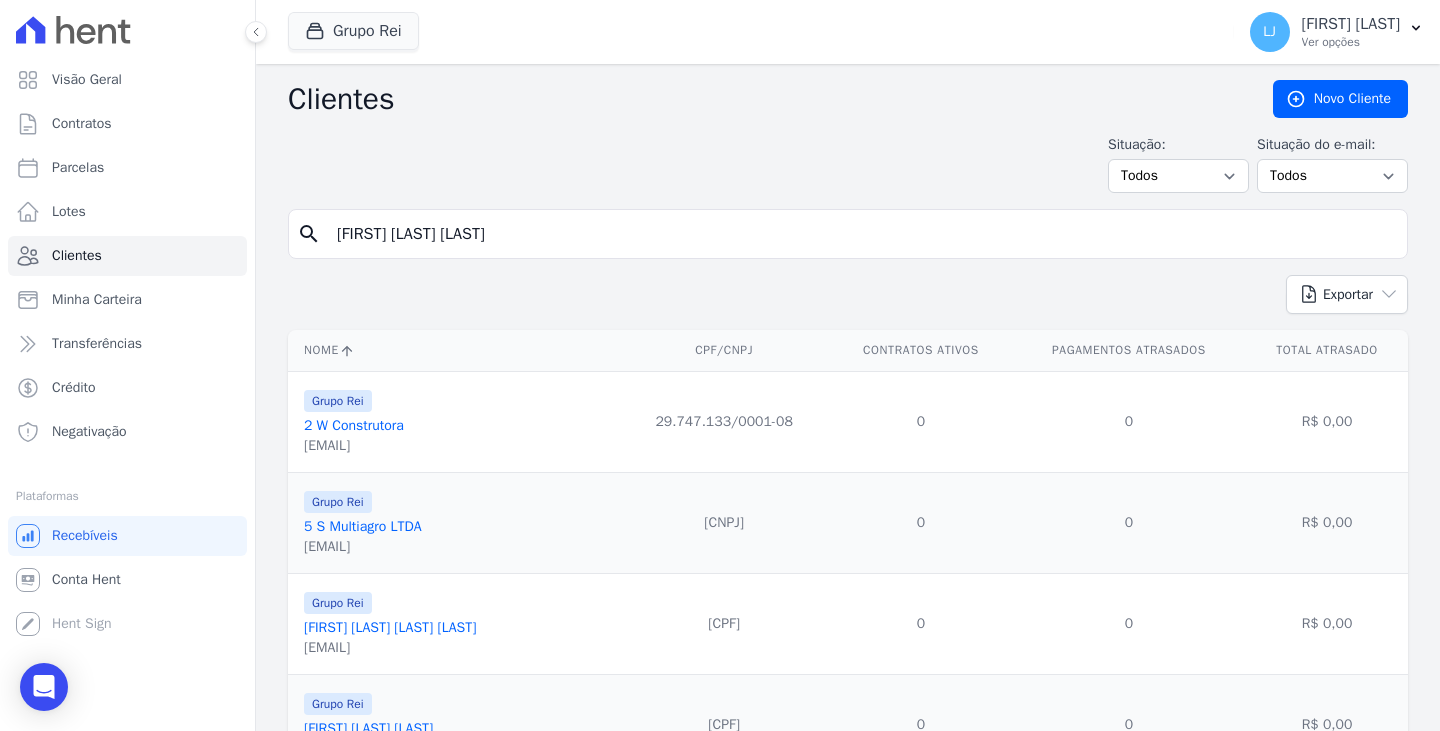 type on "Anilton Amaro do Nascimento" 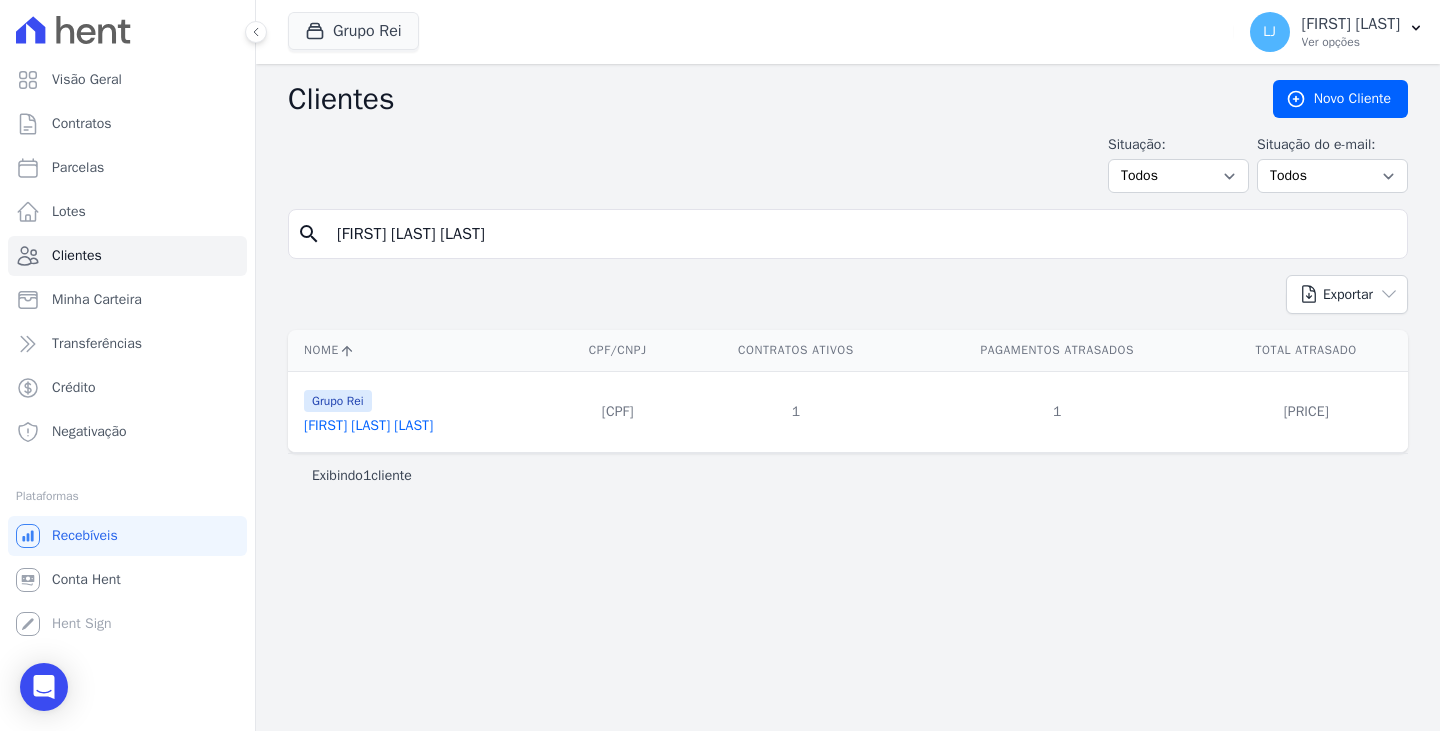 click on "Anilton Amaro Do Nascimento" at bounding box center [368, 425] 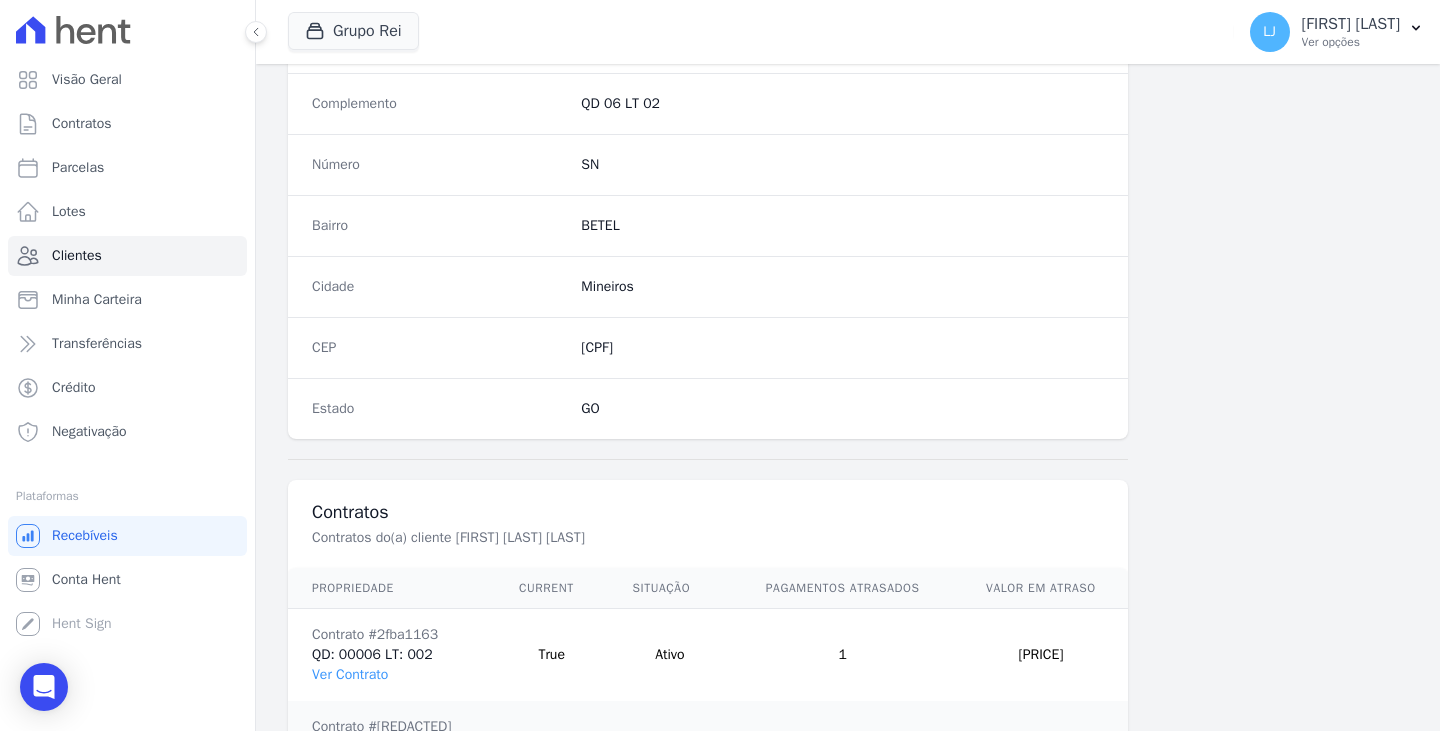 scroll, scrollTop: 1032, scrollLeft: 0, axis: vertical 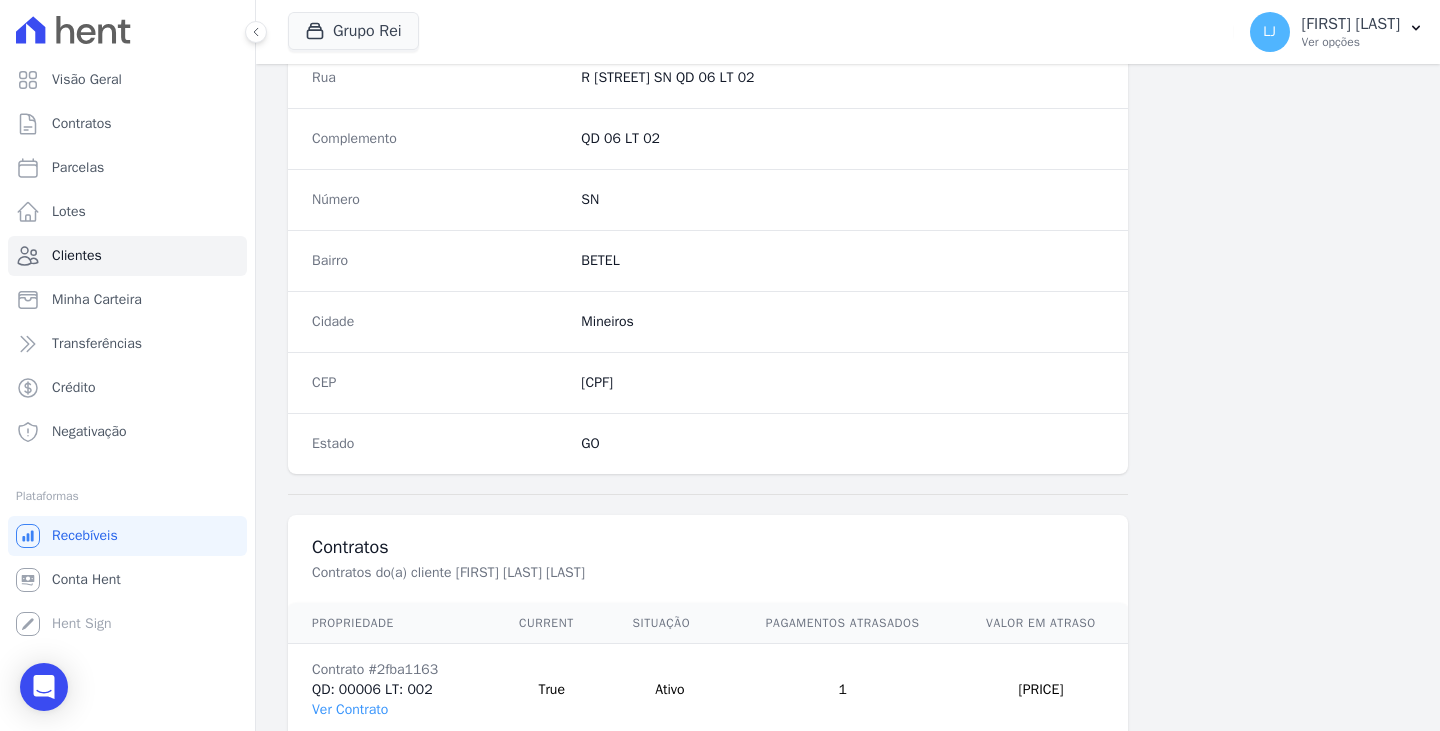 drag, startPoint x: 496, startPoint y: 581, endPoint x: 431, endPoint y: 579, distance: 65.03076 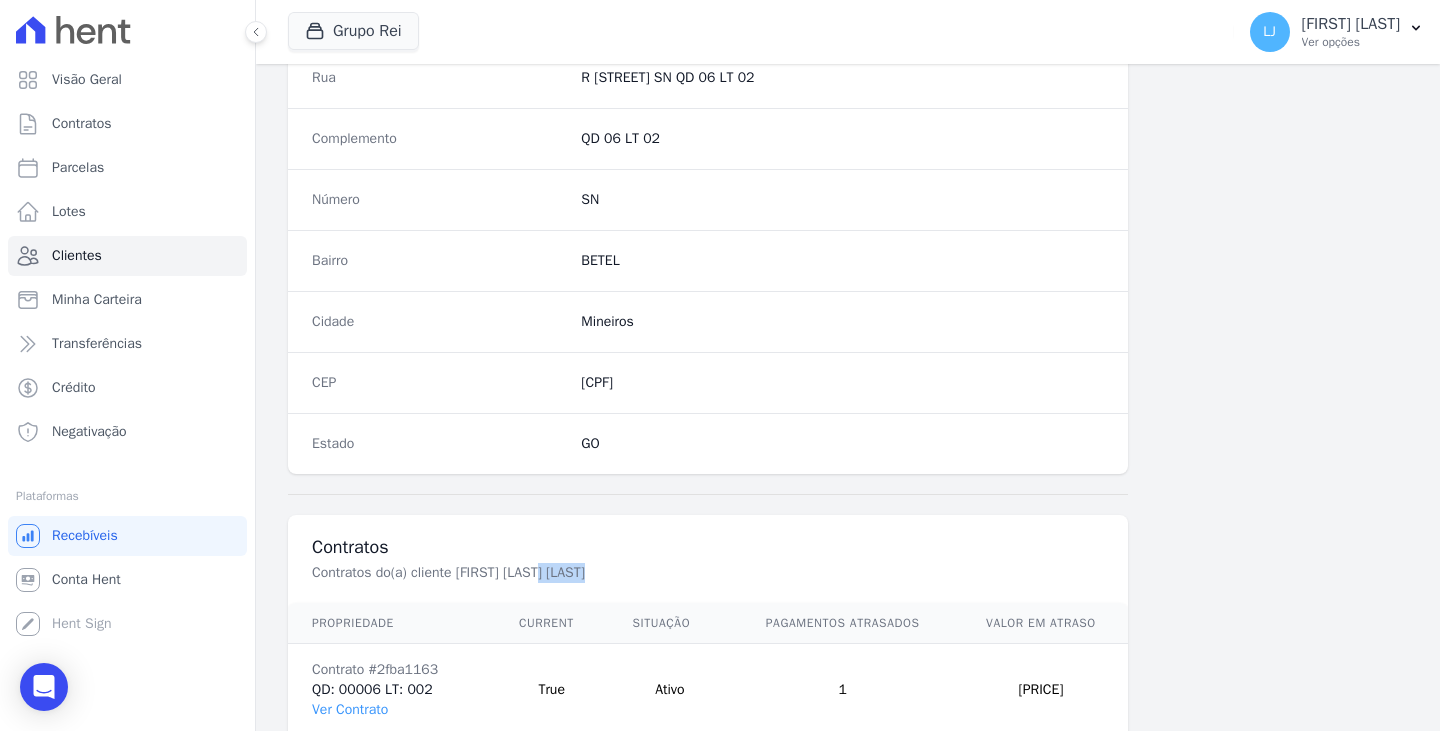 drag, startPoint x: 475, startPoint y: 581, endPoint x: 678, endPoint y: 563, distance: 203.79646 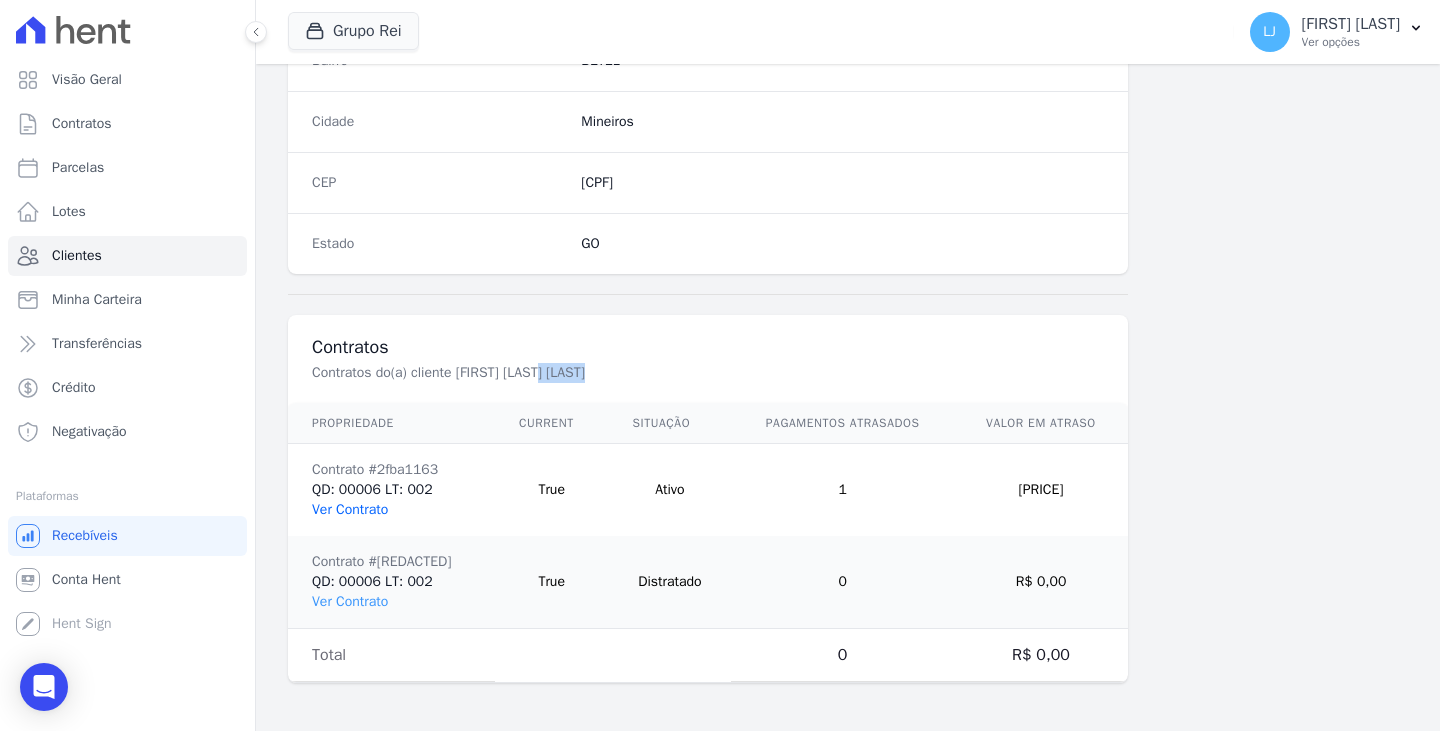 click on "Ver Contrato" at bounding box center (350, 509) 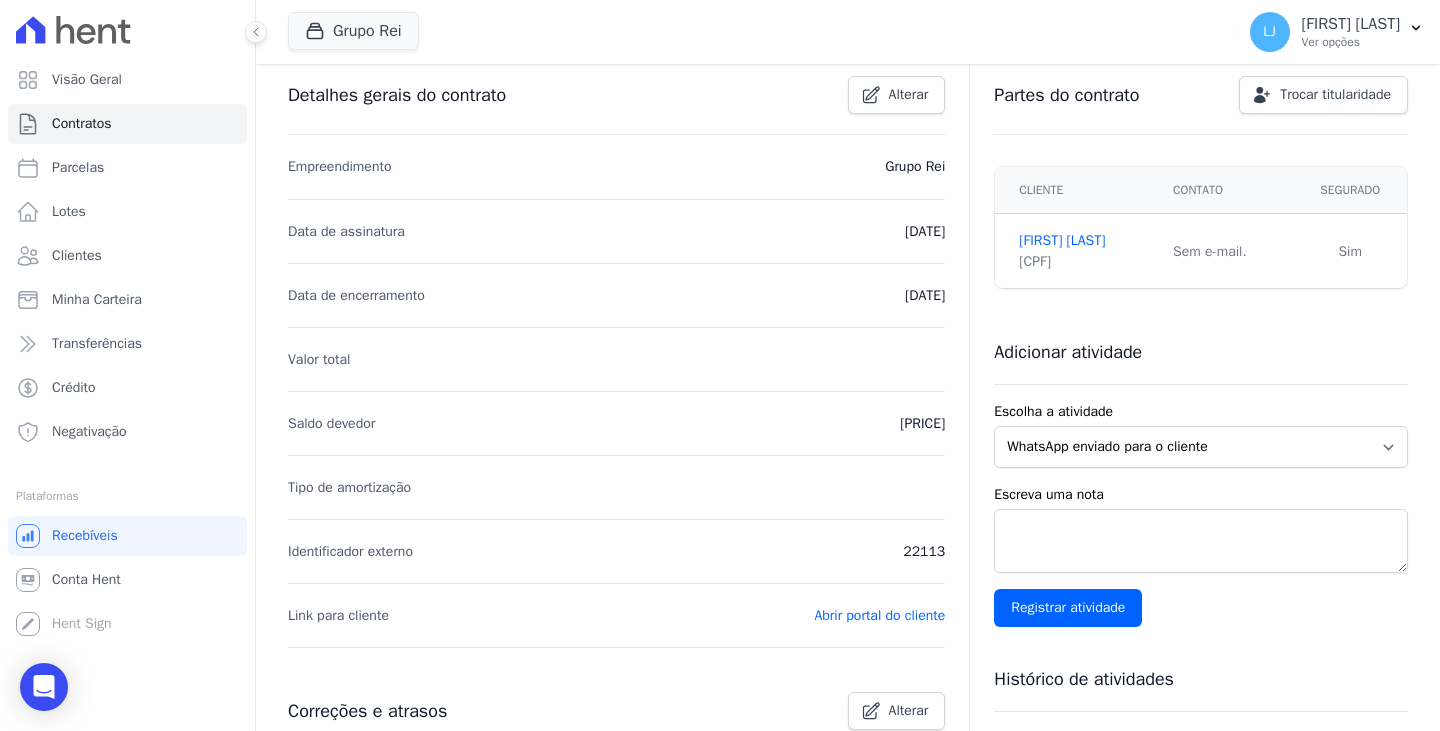 scroll, scrollTop: 0, scrollLeft: 0, axis: both 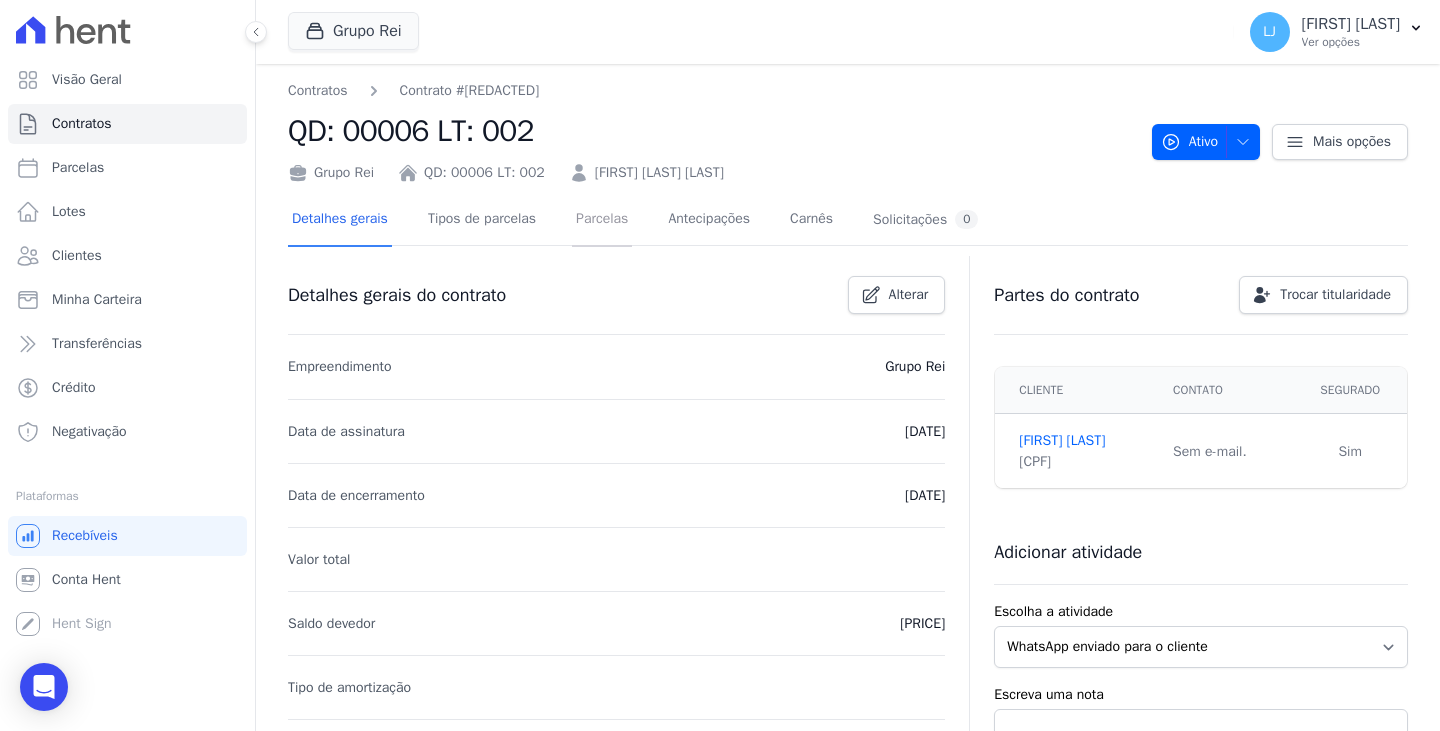 click on "Parcelas" at bounding box center [602, 220] 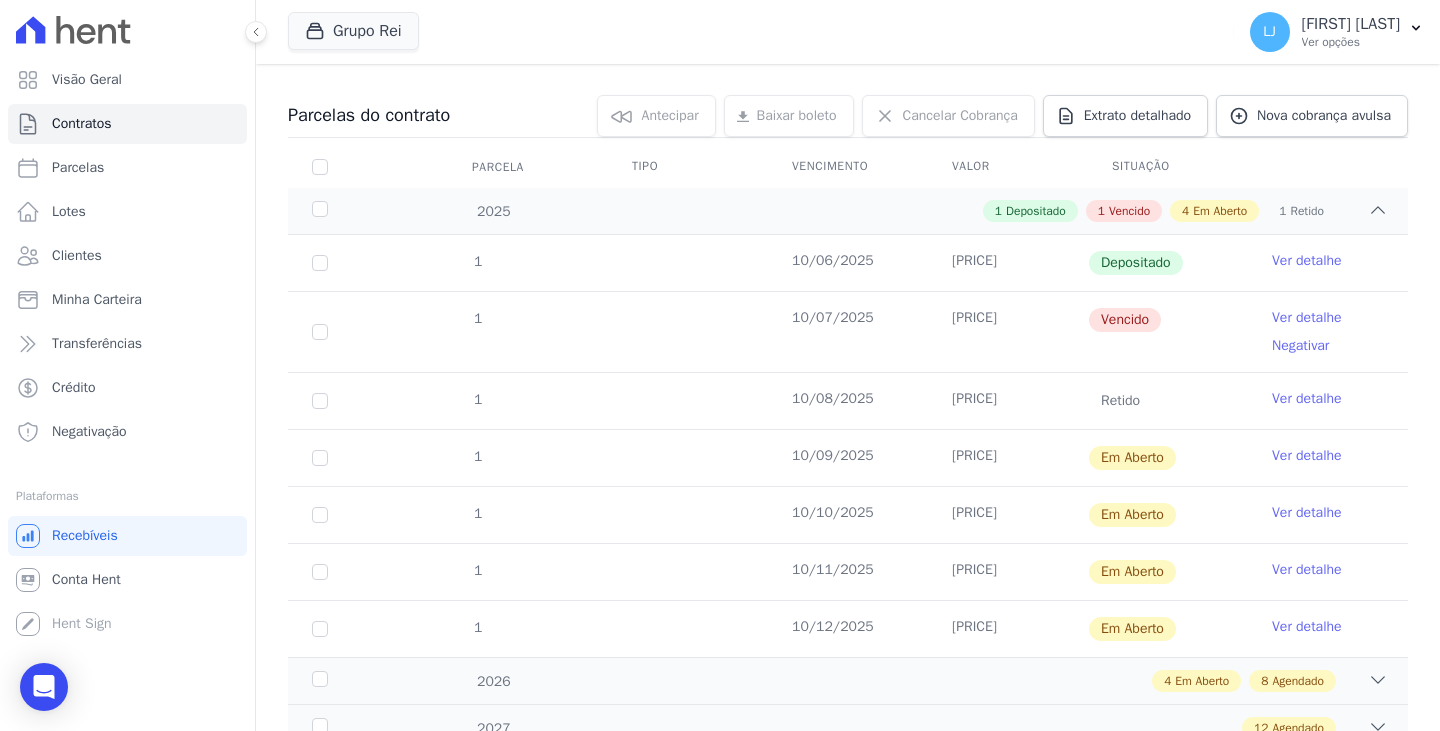 scroll, scrollTop: 200, scrollLeft: 0, axis: vertical 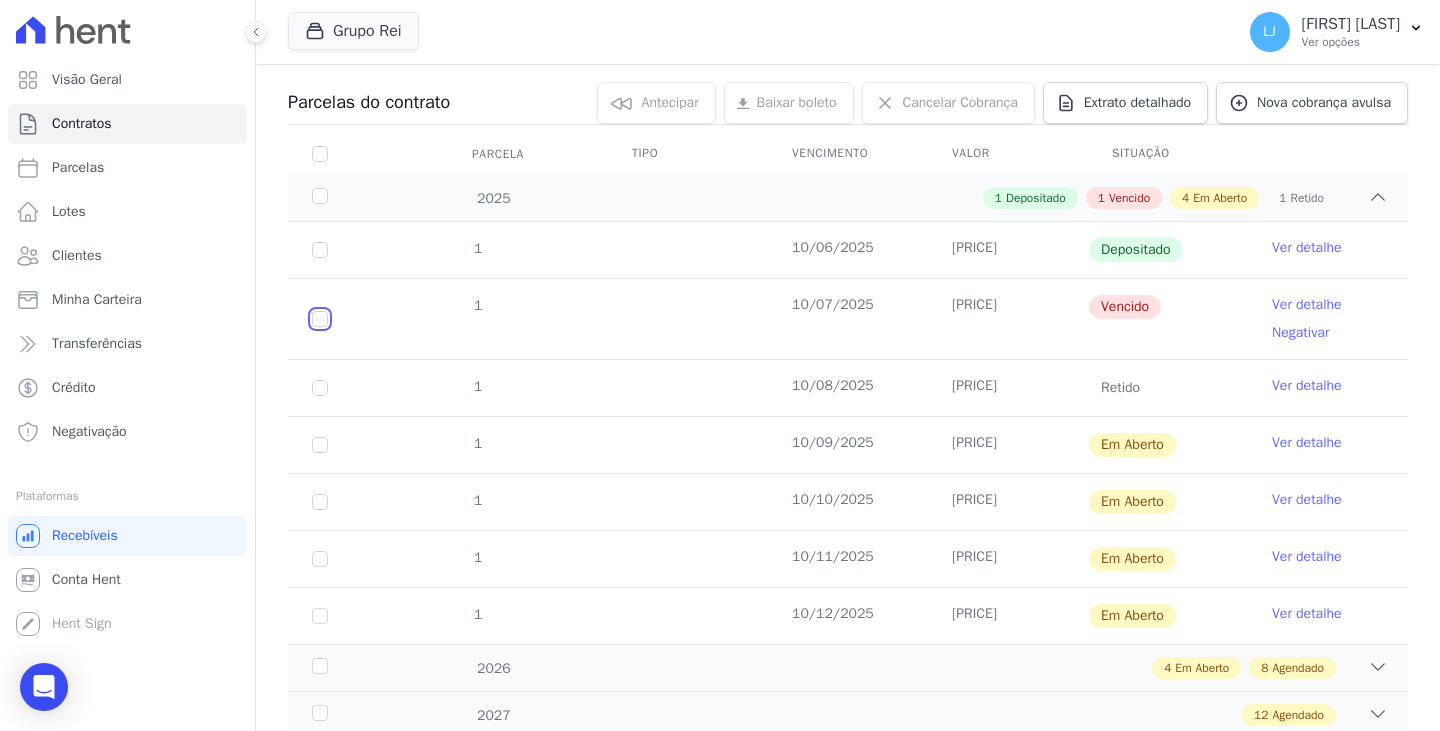 click at bounding box center (320, 319) 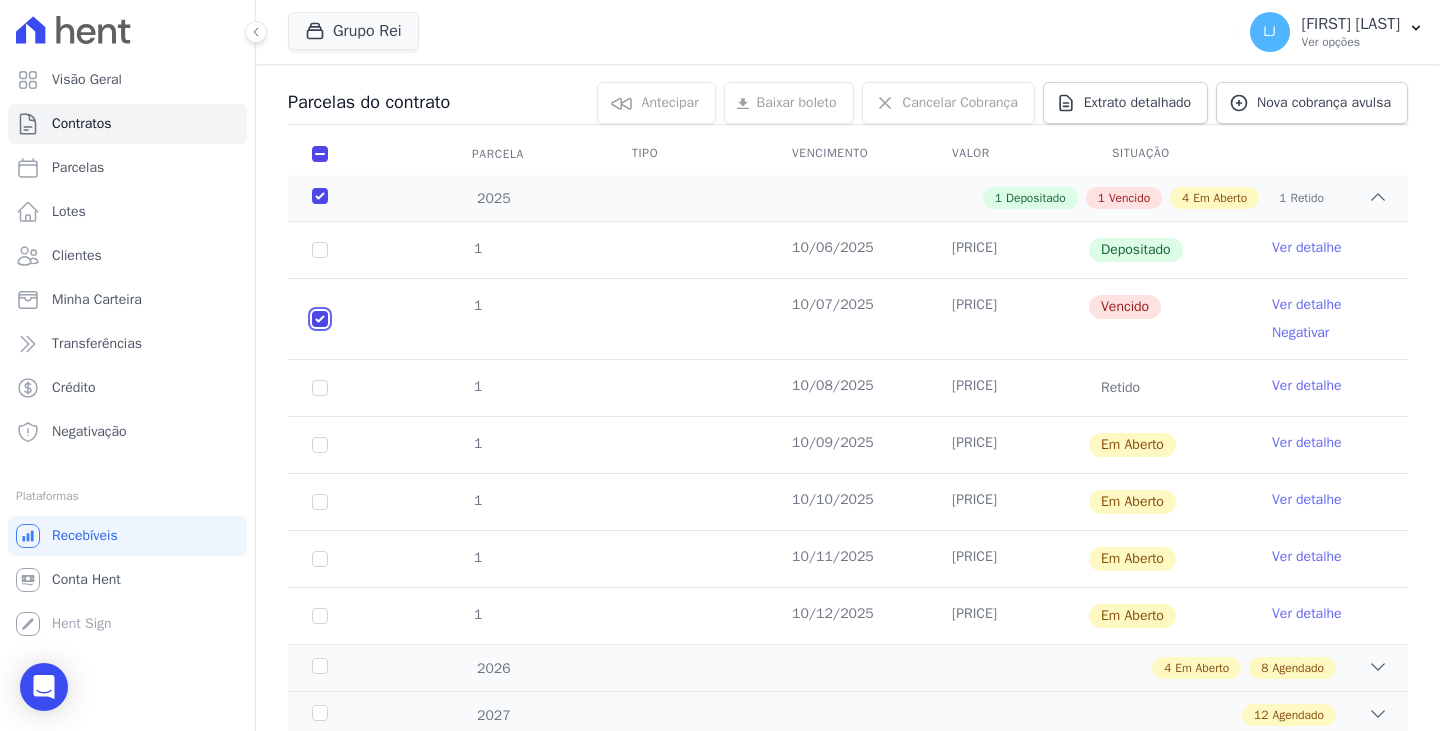 checkbox on "true" 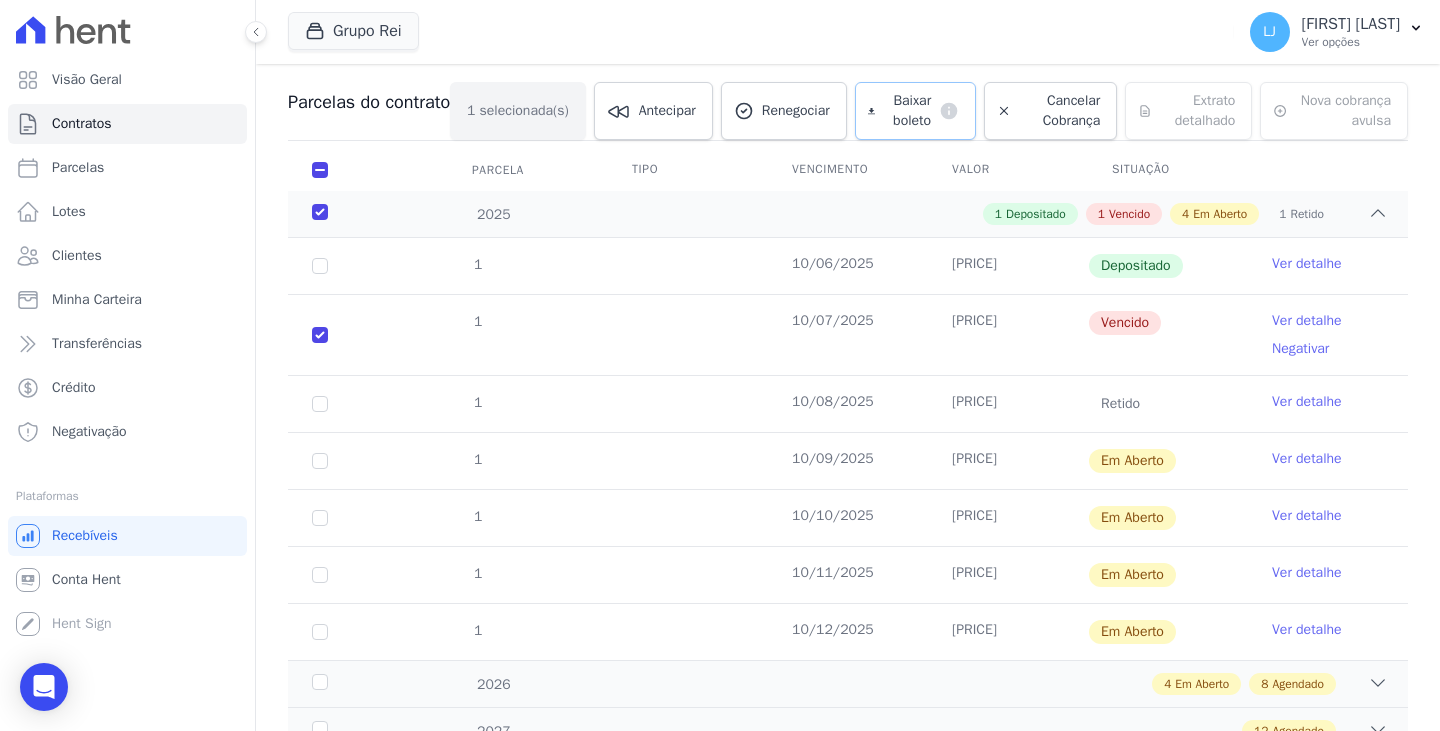 click on "Baixar boleto" at bounding box center [907, 111] 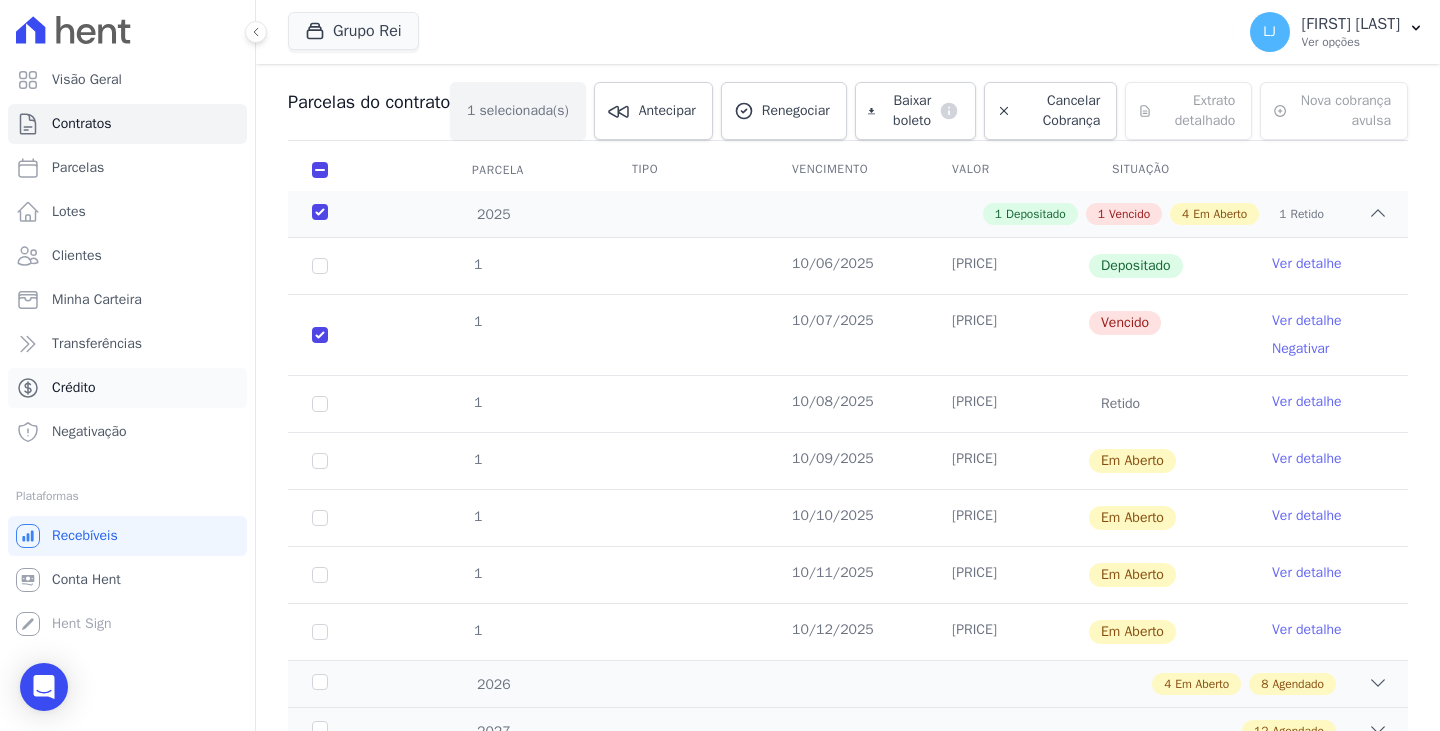 click on "Crédito" at bounding box center [127, 388] 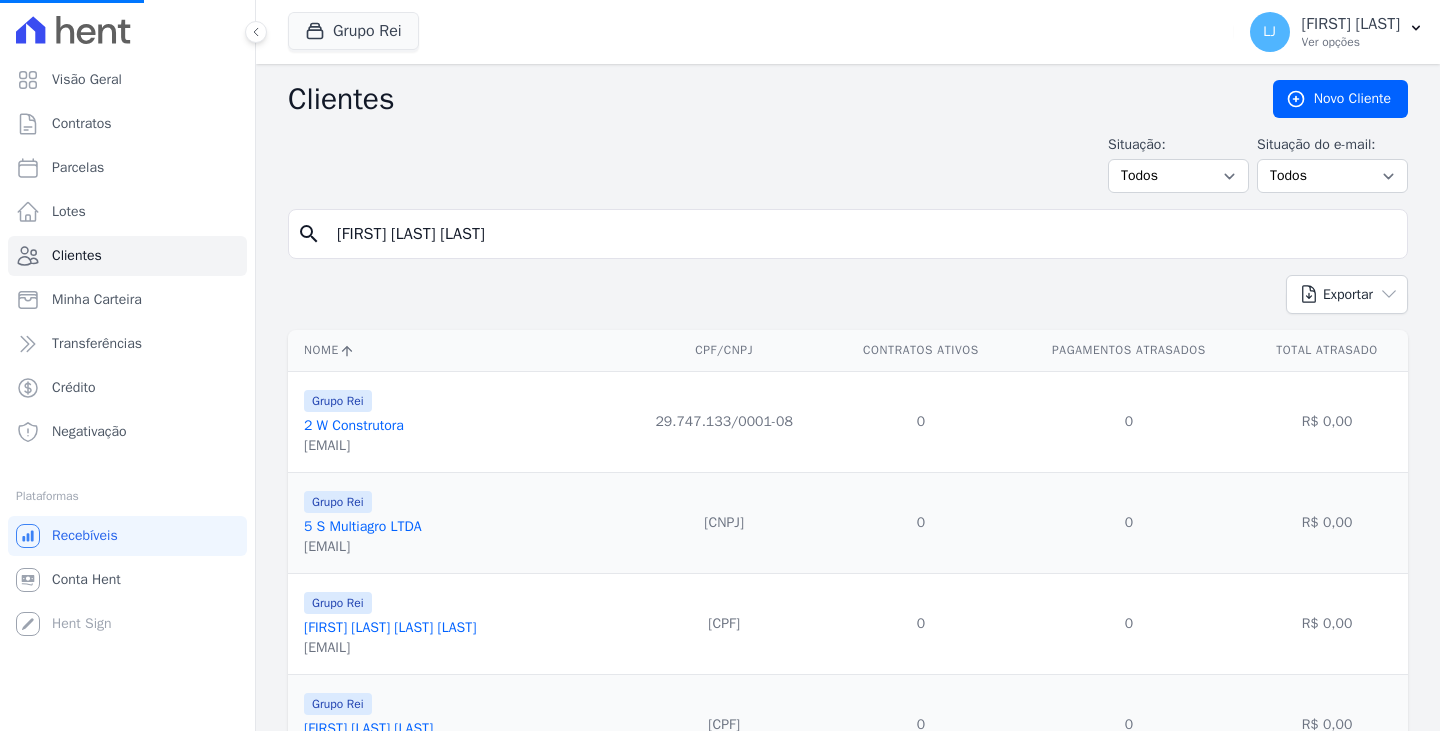 click on "Anilton Amaro do Nascimento" at bounding box center (862, 234) 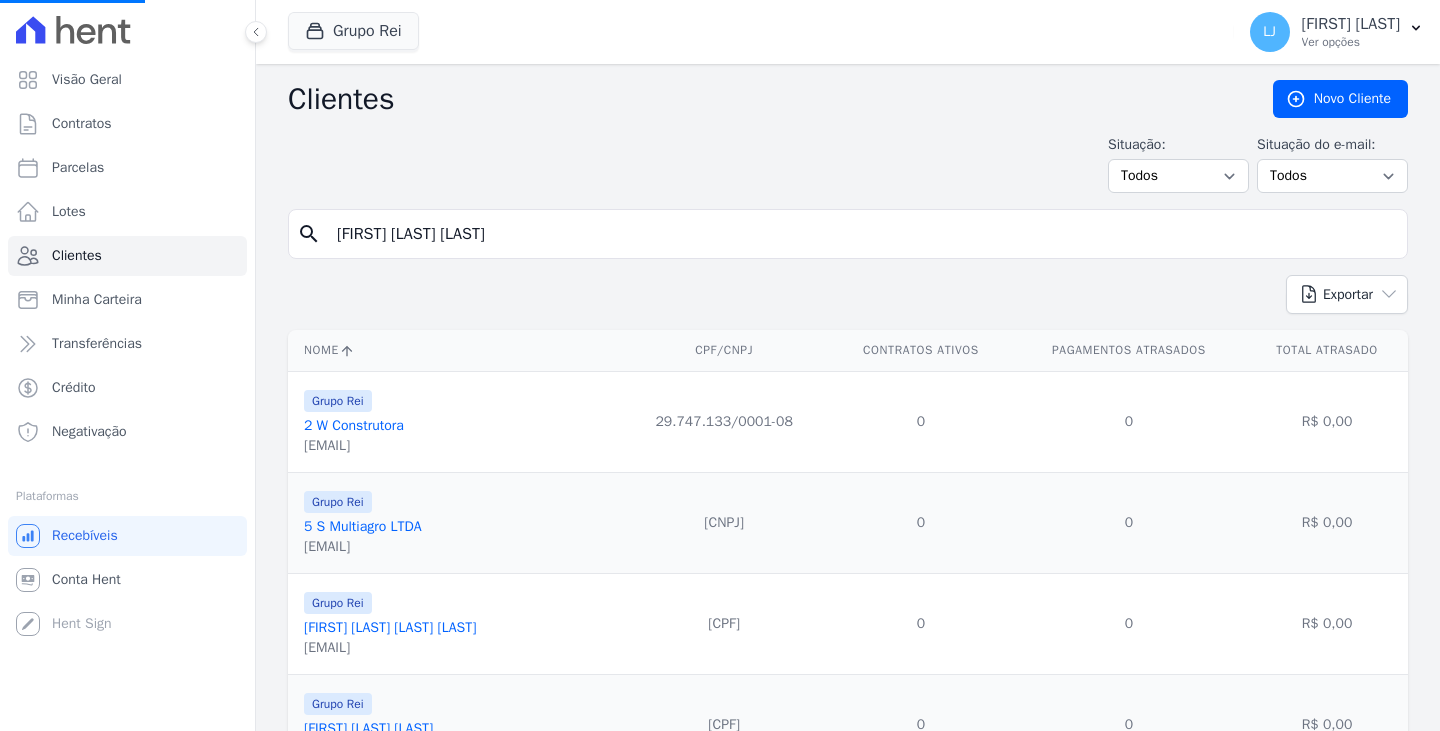 paste on "[FIRST] [LAST]" 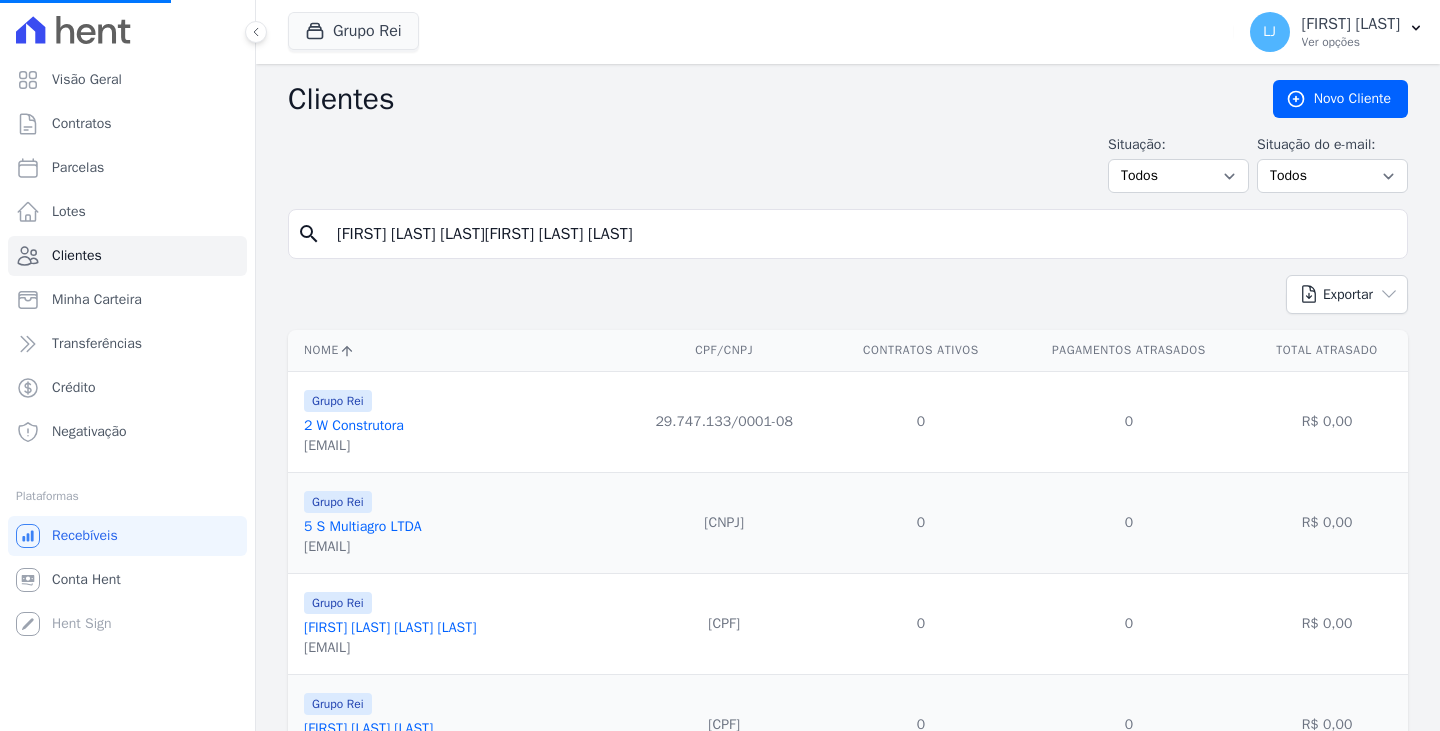 drag, startPoint x: 877, startPoint y: 239, endPoint x: -153, endPoint y: 224, distance: 1030.1093 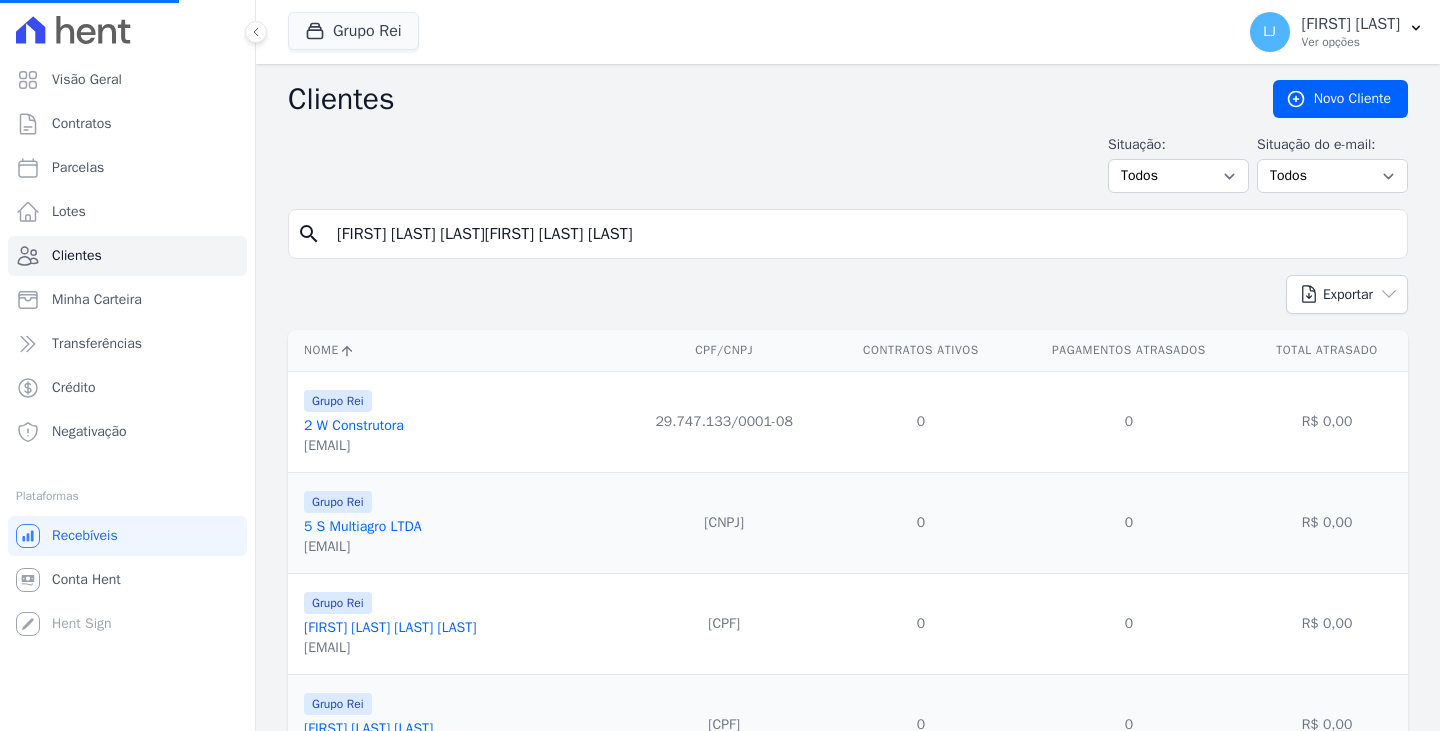 paste on "[FIRST] [LAST]" 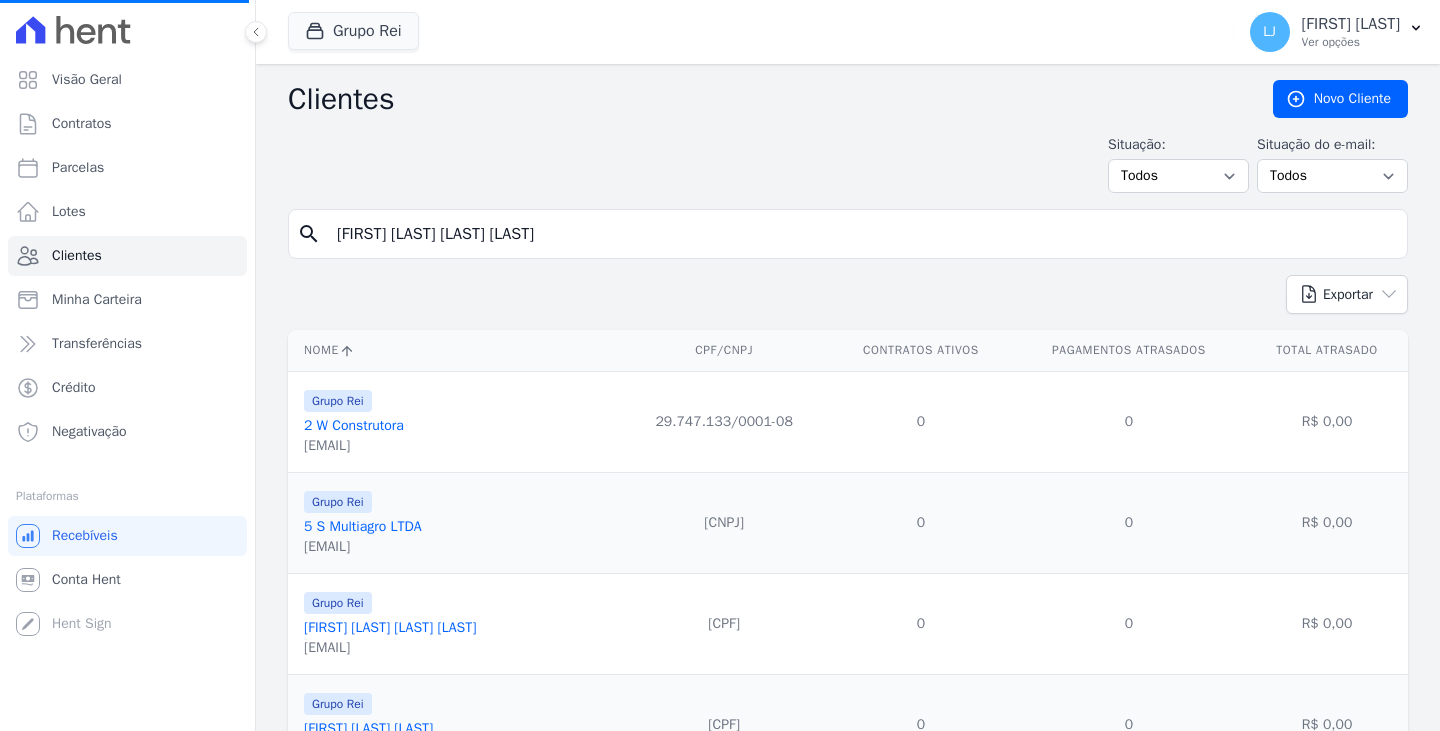 type on "[FIRST] [LAST]" 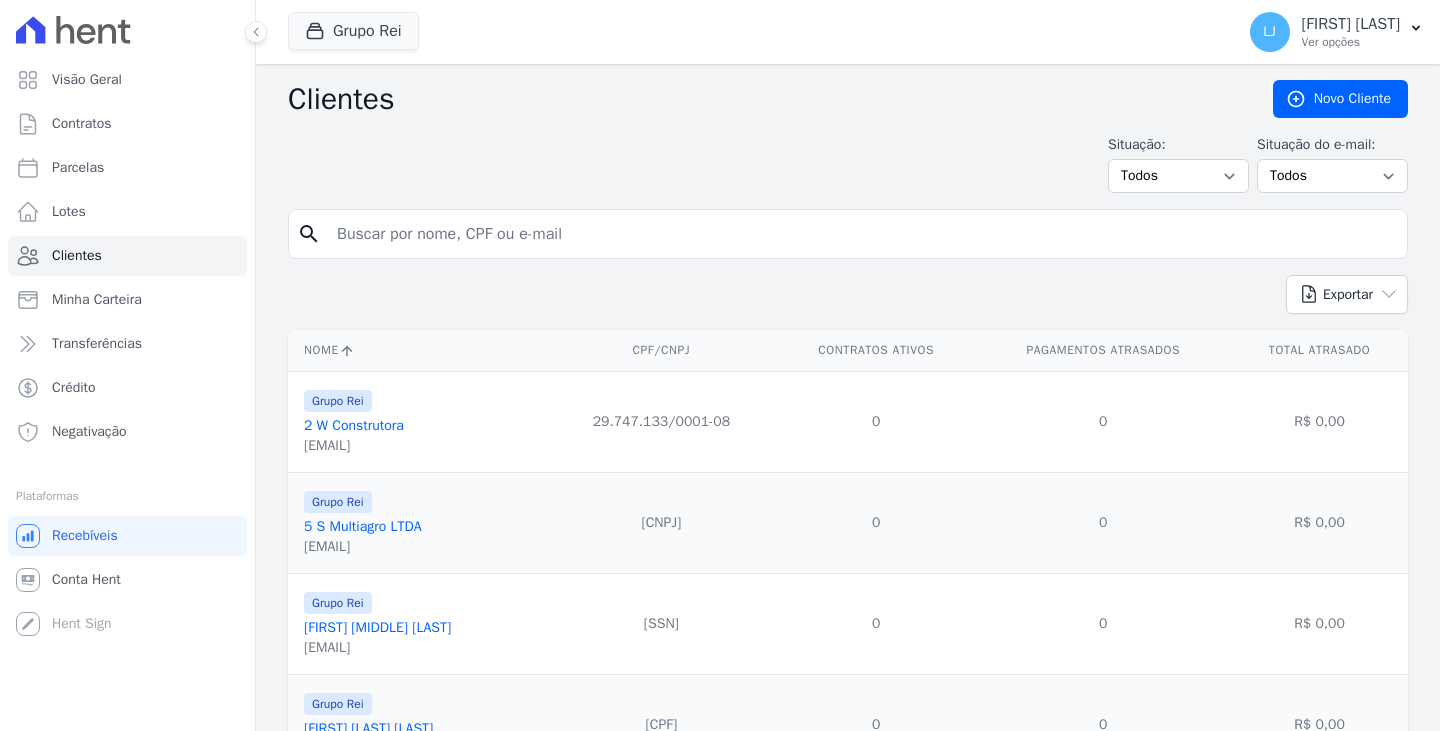 scroll, scrollTop: 0, scrollLeft: 0, axis: both 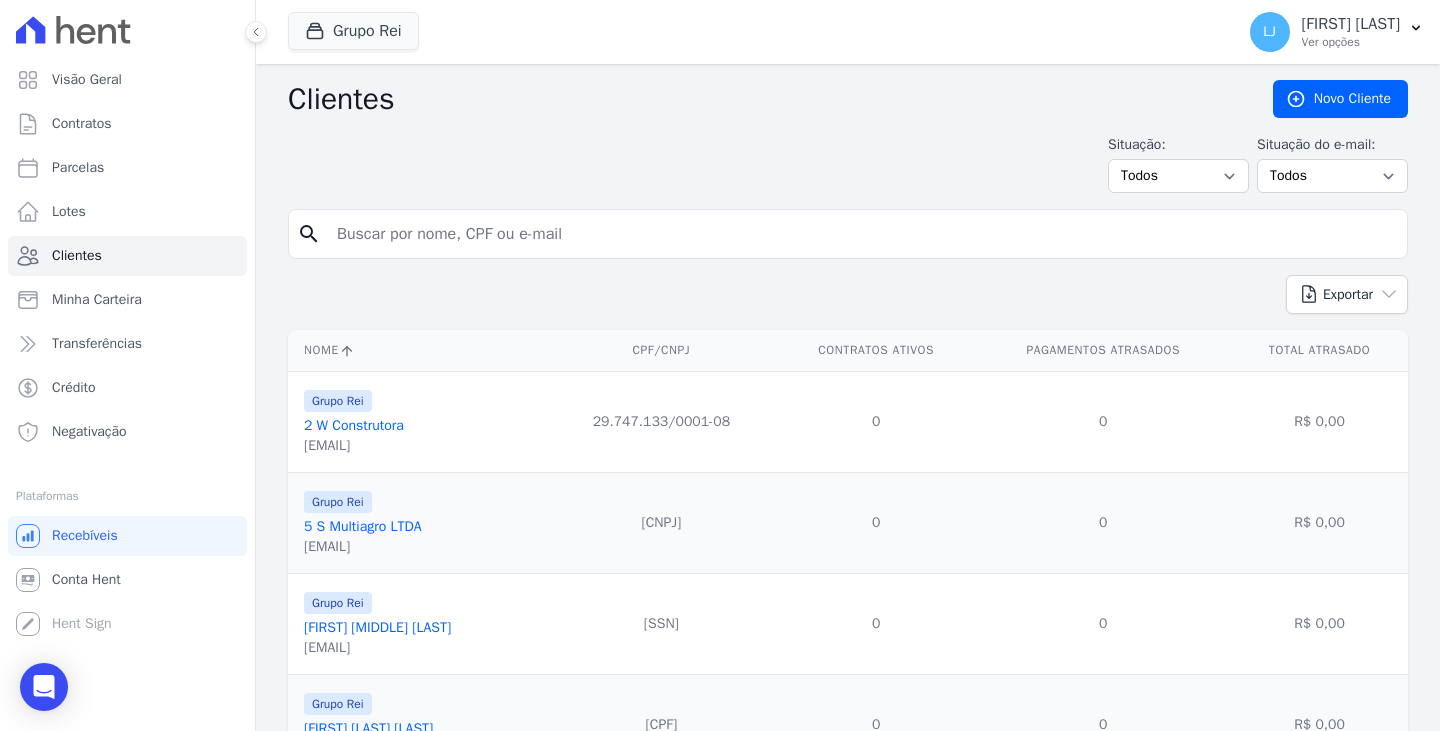 paste on "[FIRST] [LAST]" 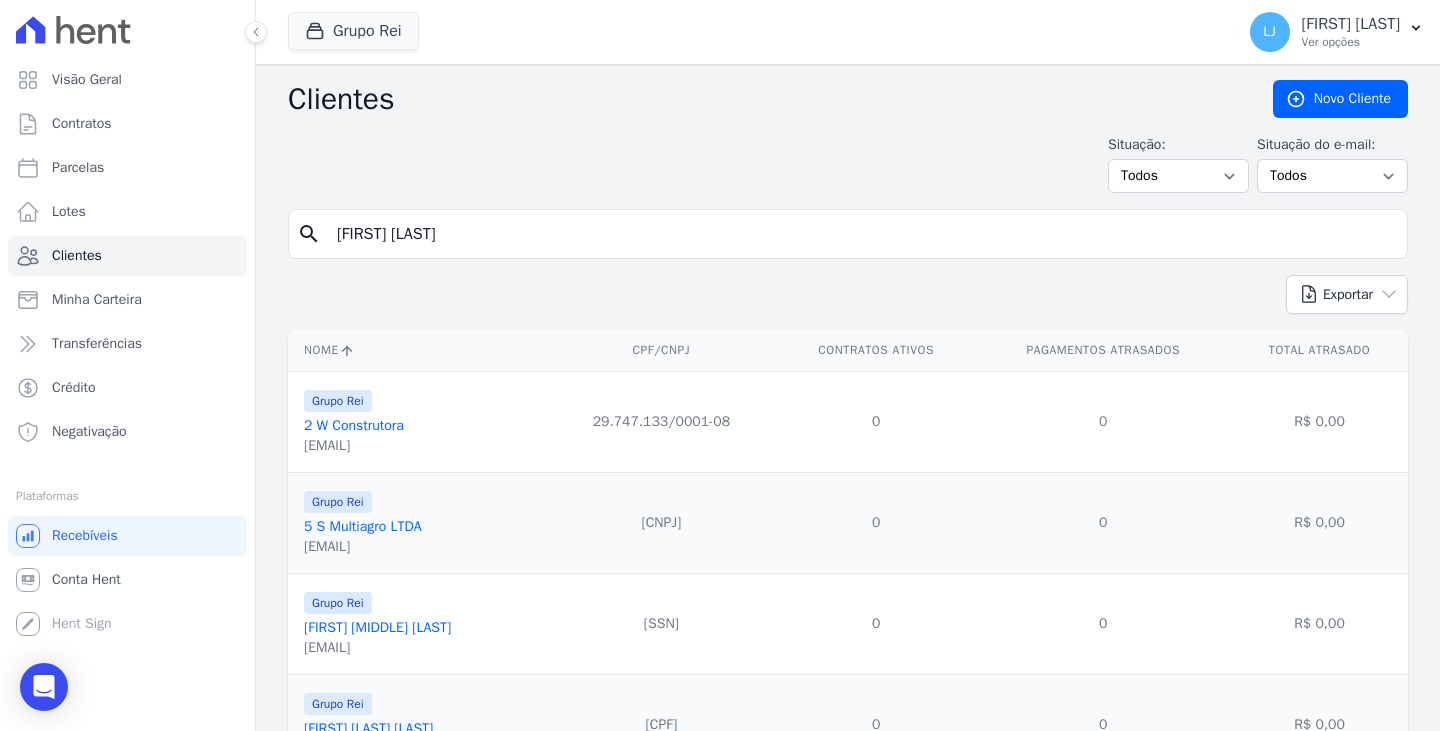 type on "[FIRST] [LAST]" 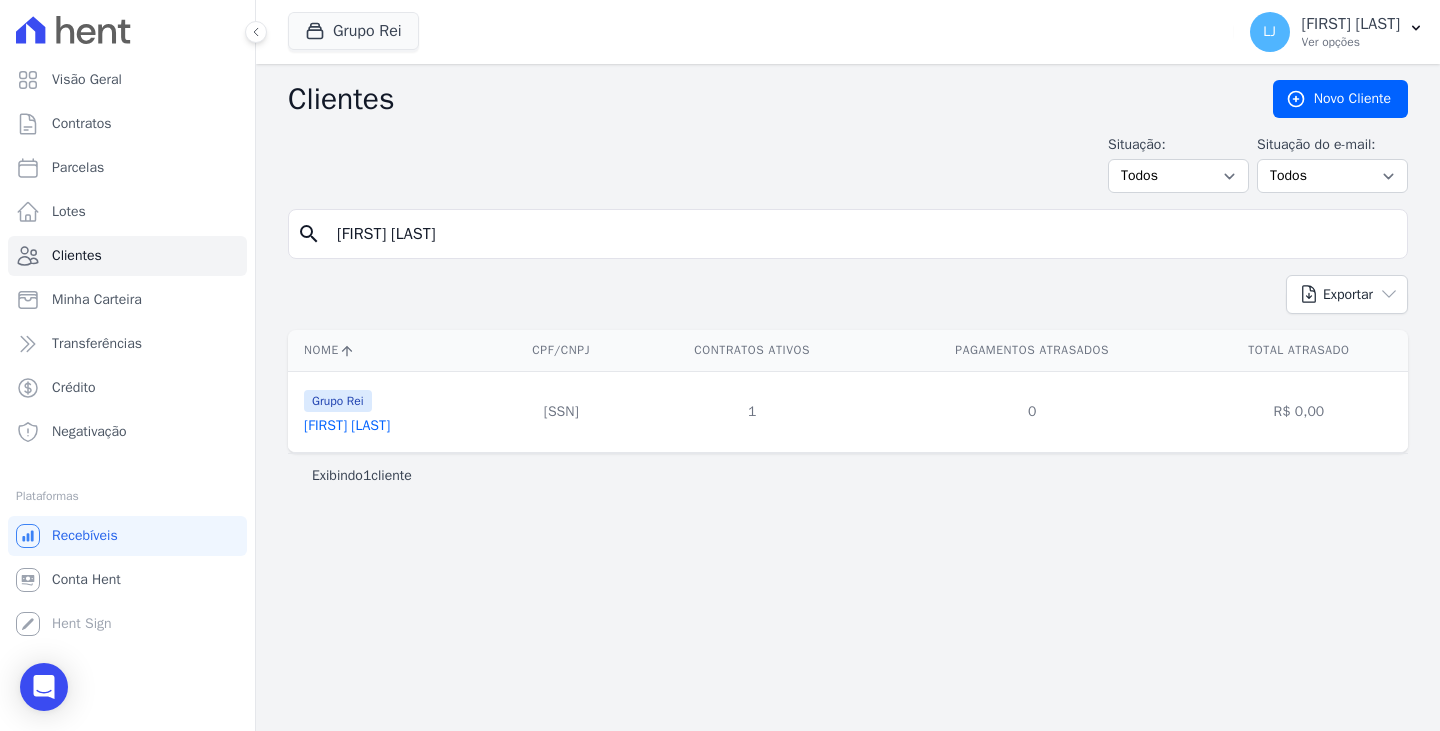 drag, startPoint x: 510, startPoint y: 387, endPoint x: 498, endPoint y: 401, distance: 18.439089 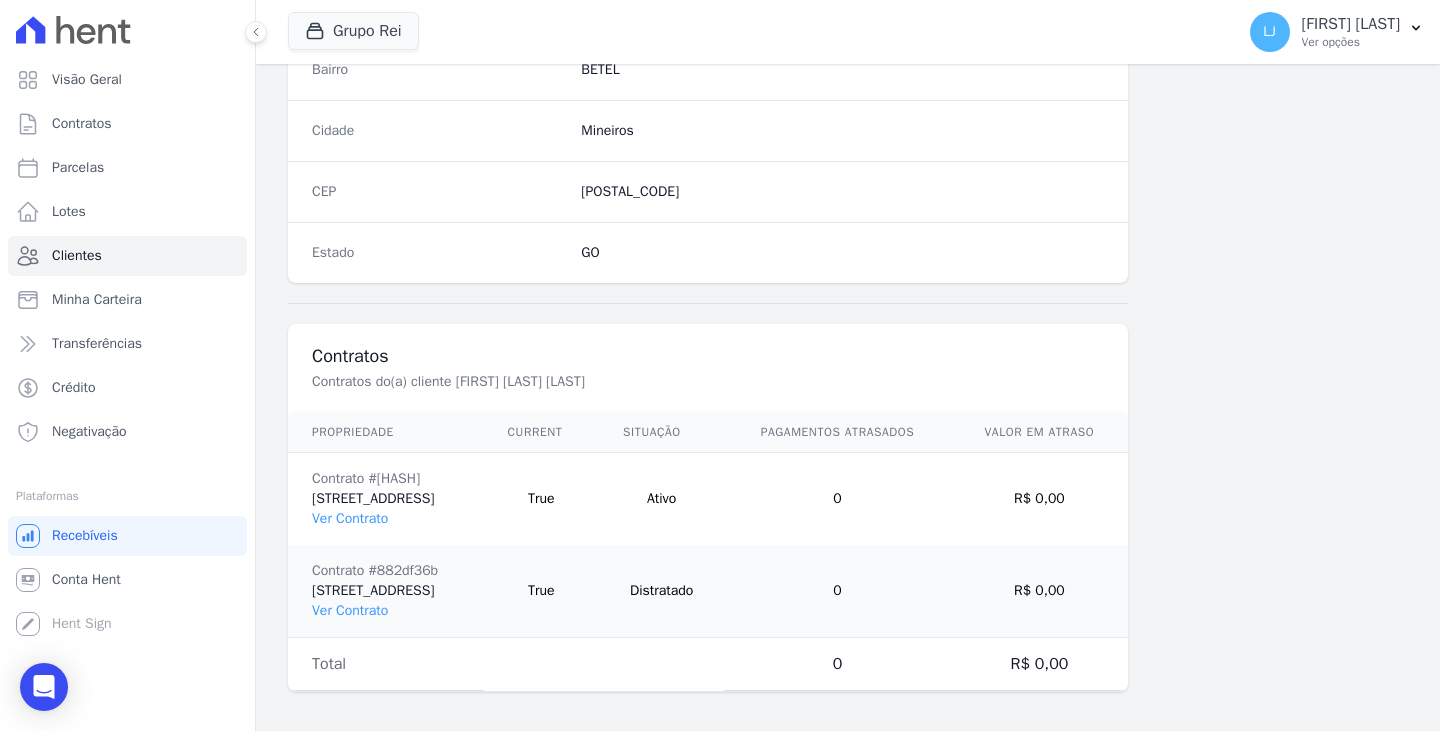 scroll, scrollTop: 1232, scrollLeft: 0, axis: vertical 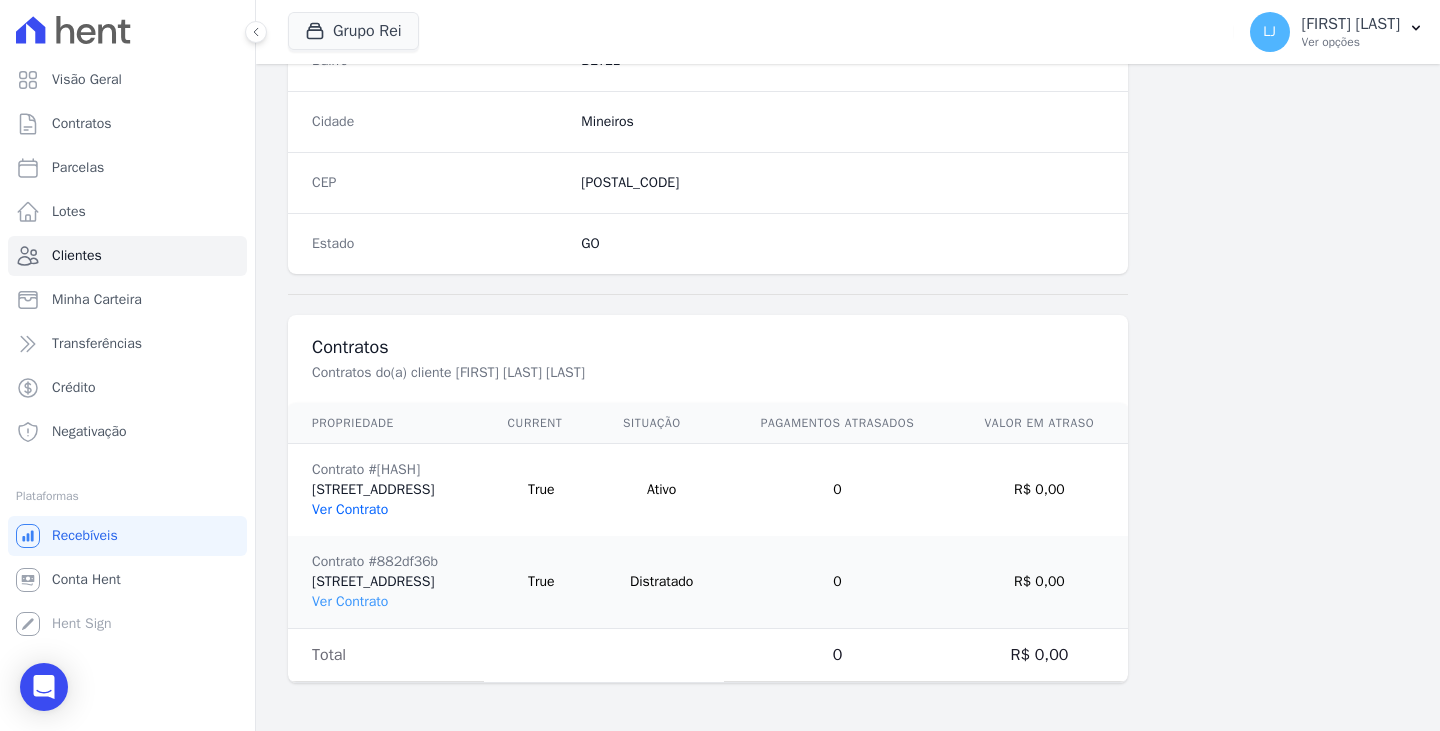 click on "Ver Contrato" at bounding box center (350, 509) 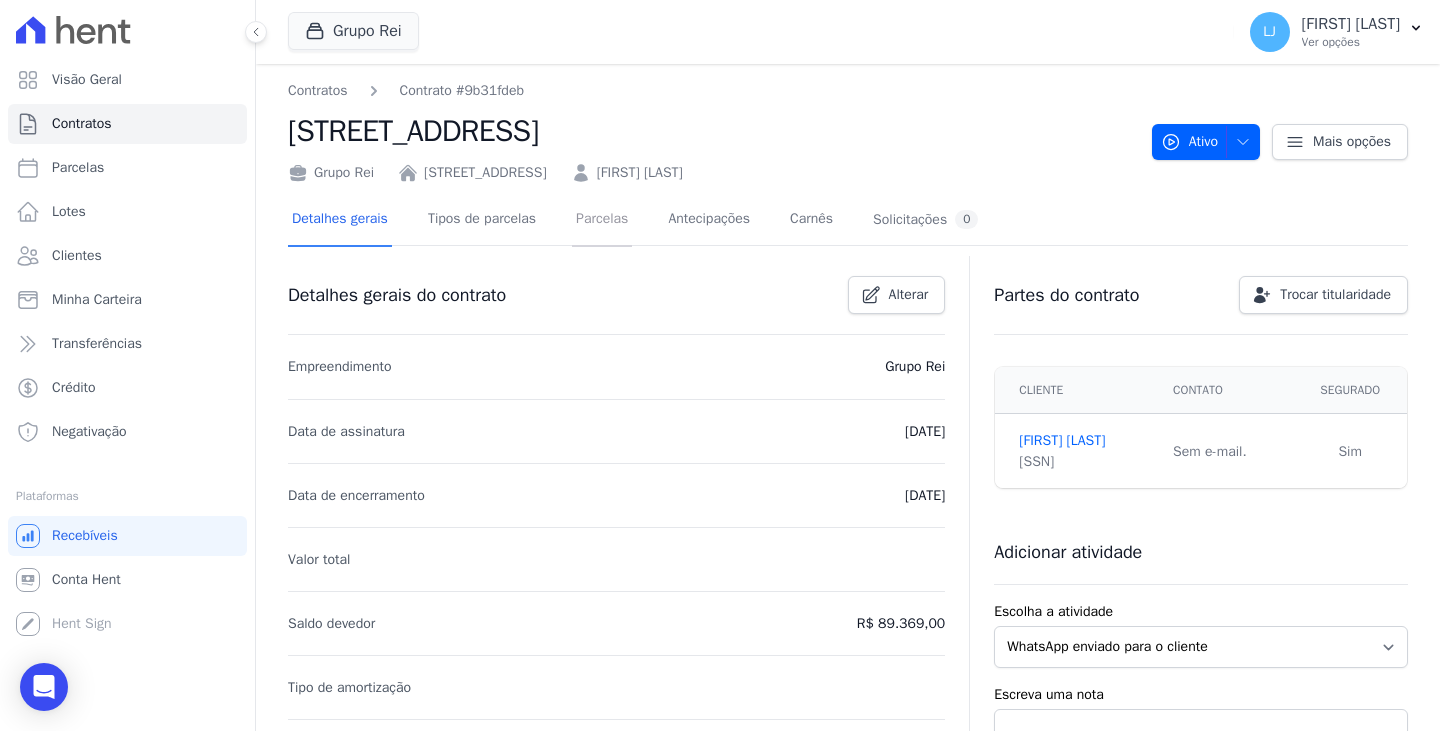 click on "Parcelas" at bounding box center [602, 220] 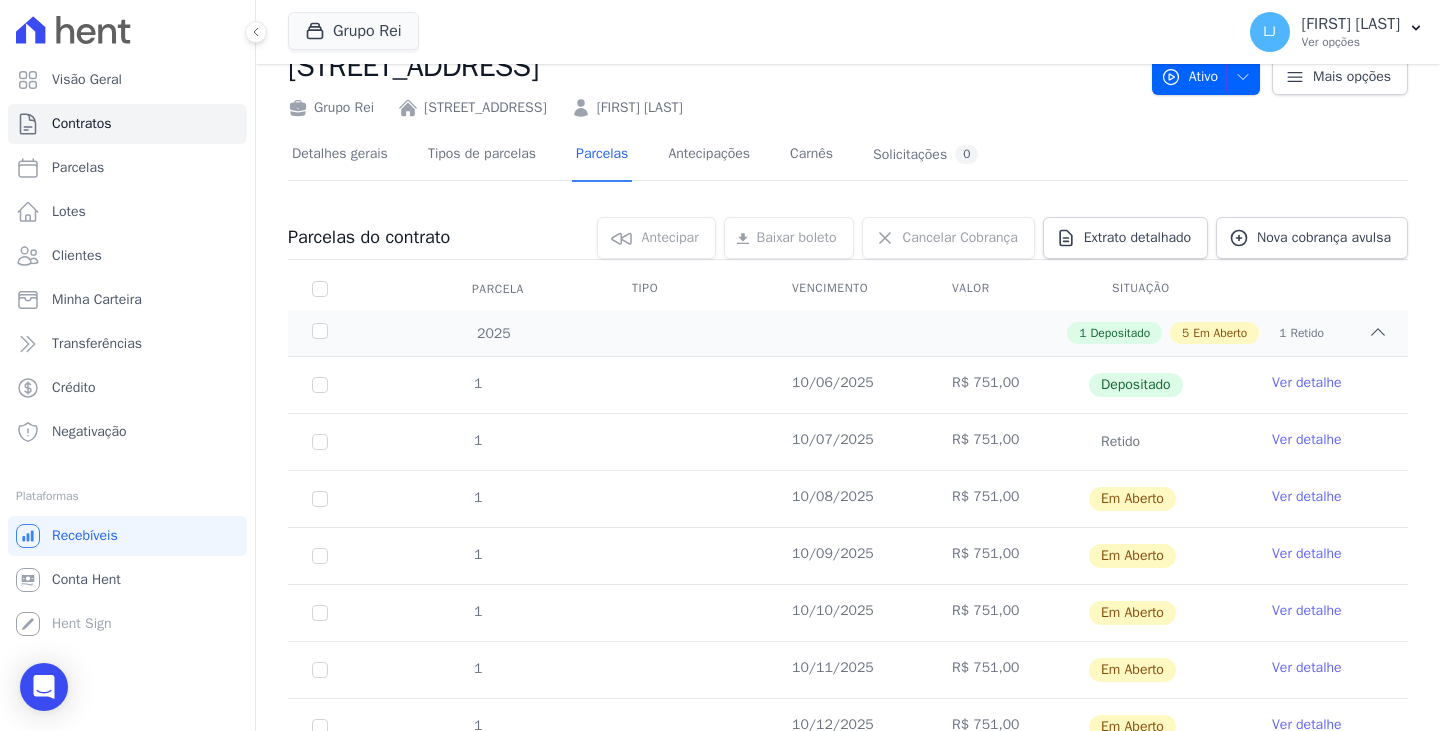 scroll, scrollTop: 100, scrollLeft: 0, axis: vertical 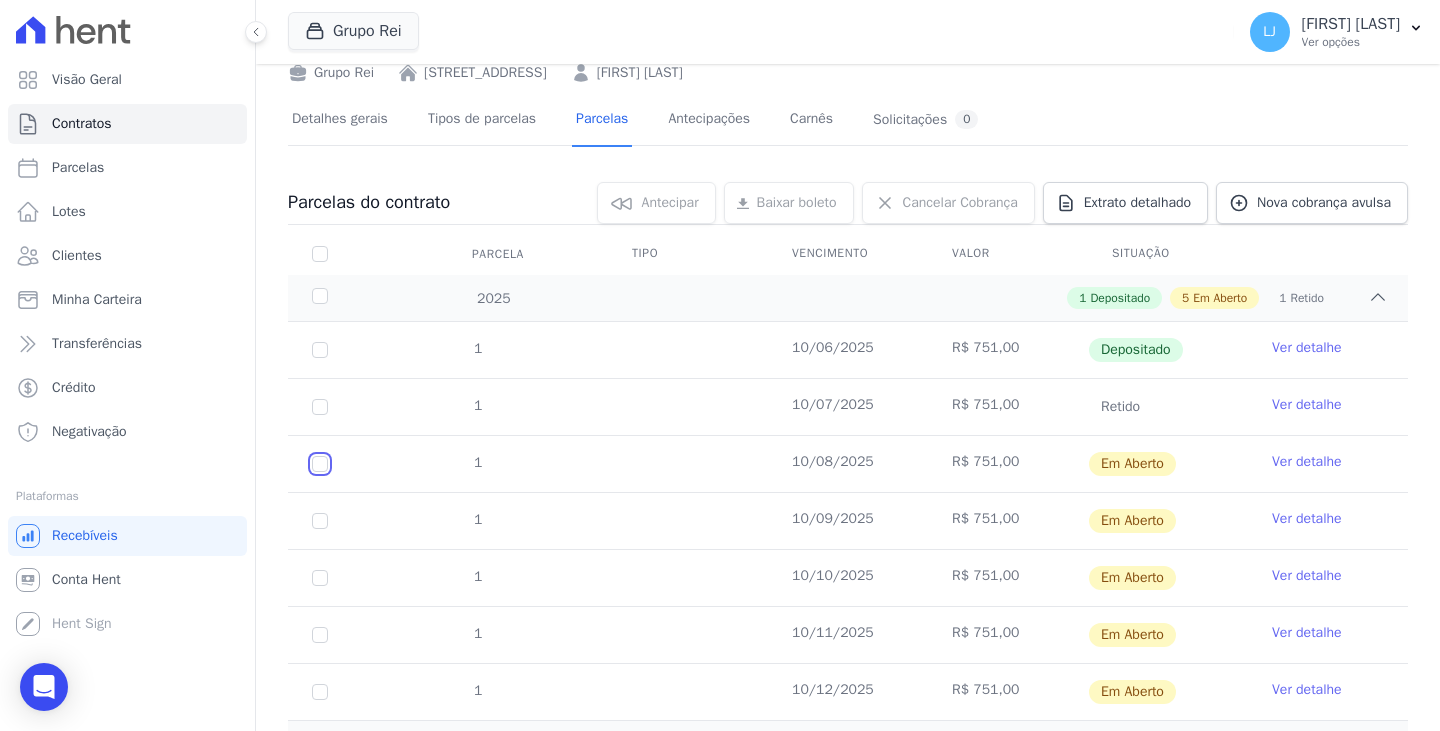 click at bounding box center [320, 464] 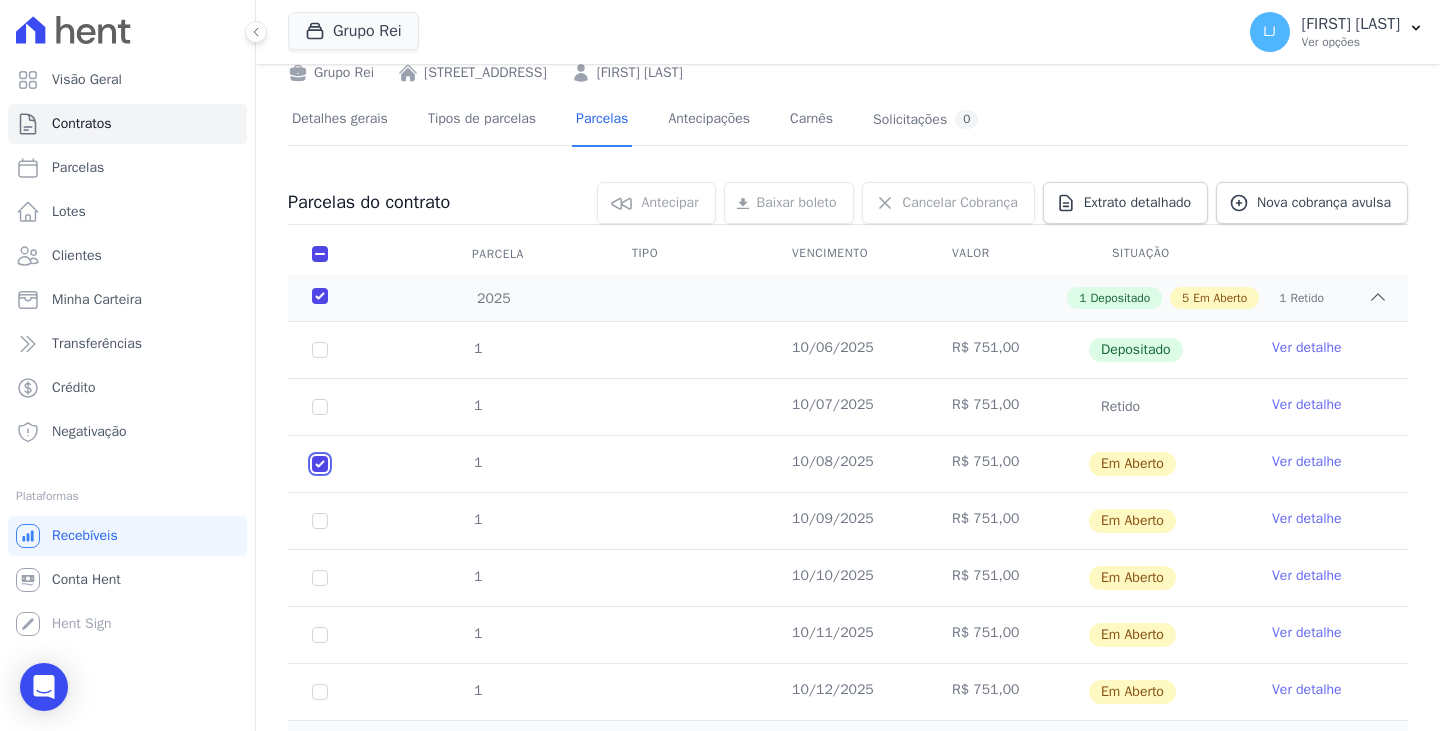 checkbox on "true" 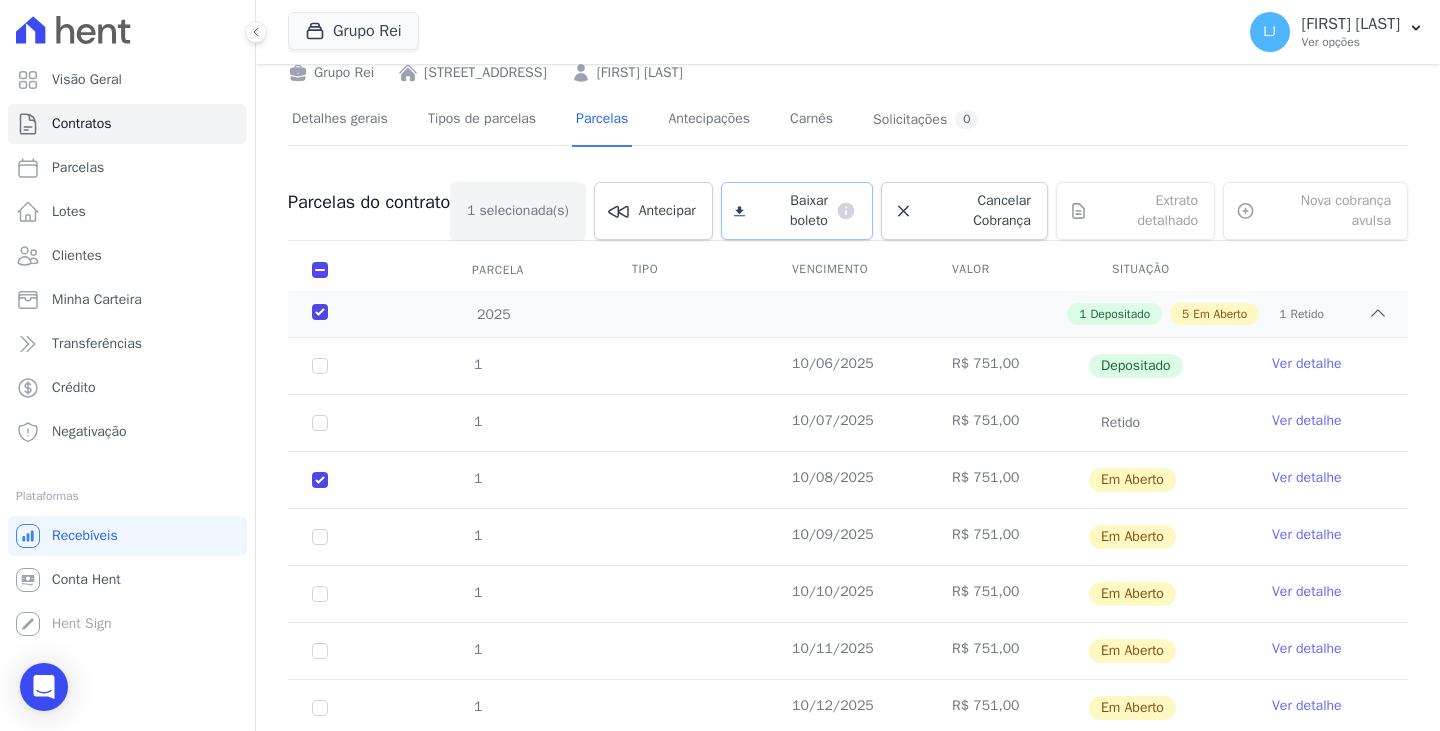 click on "Baixar boleto" at bounding box center (790, 211) 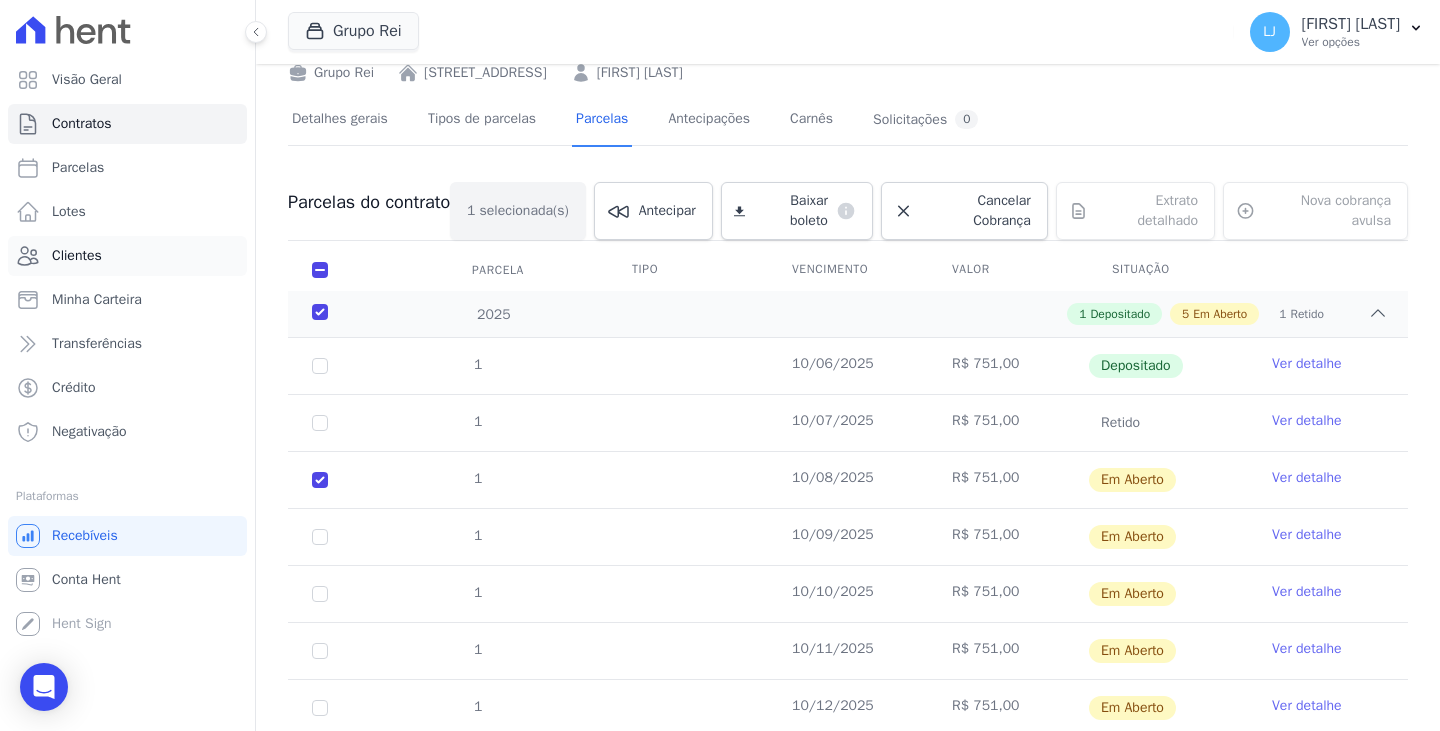 click on "Clientes" at bounding box center [127, 256] 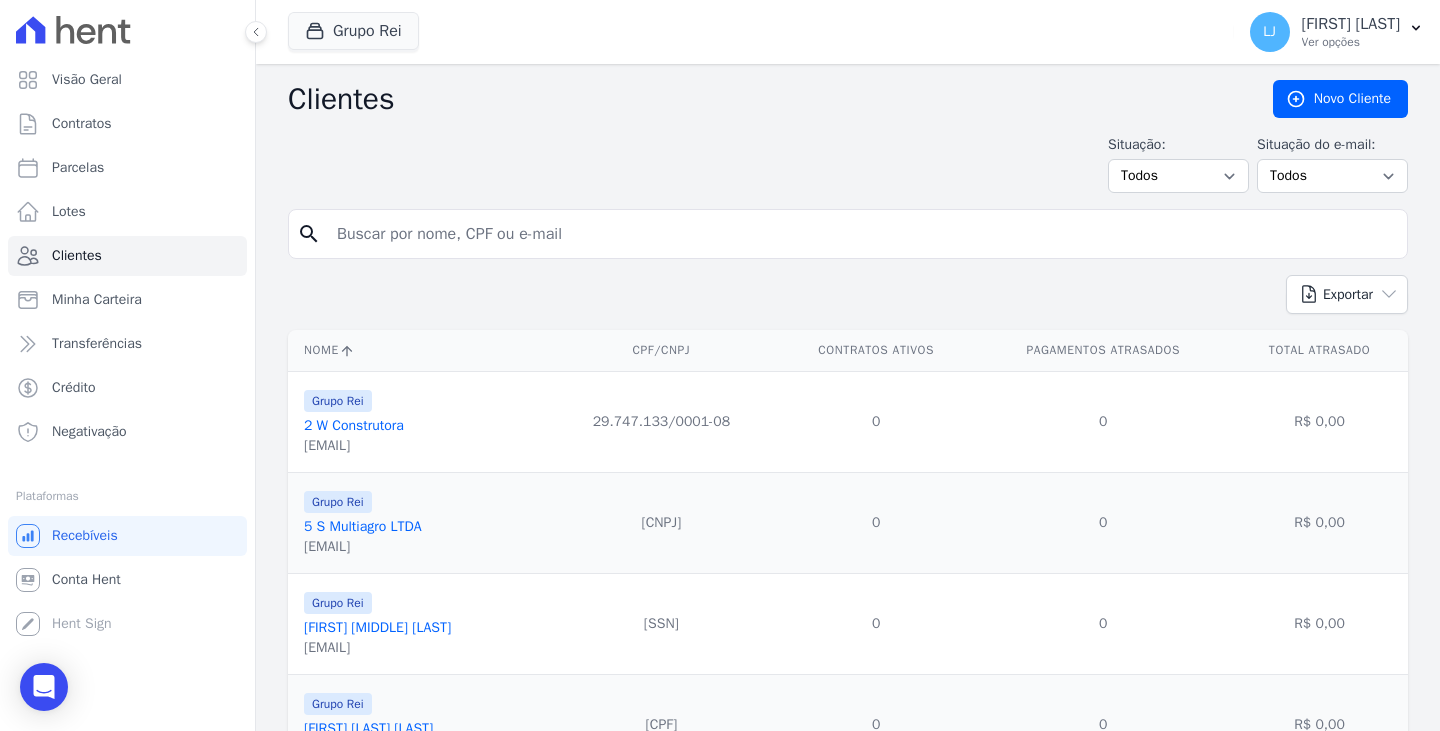 click at bounding box center [862, 234] 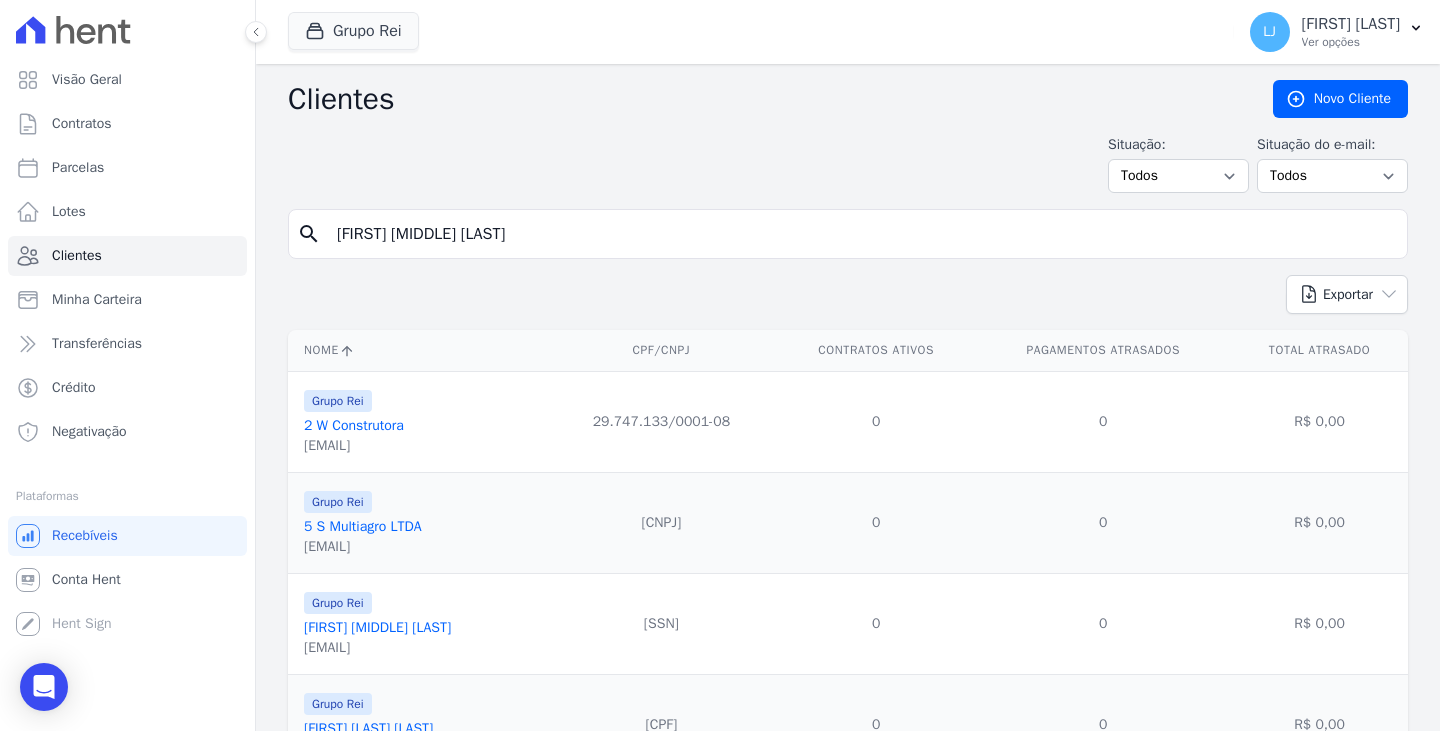 type on "[FIRST] [MIDDLE] [LAST]" 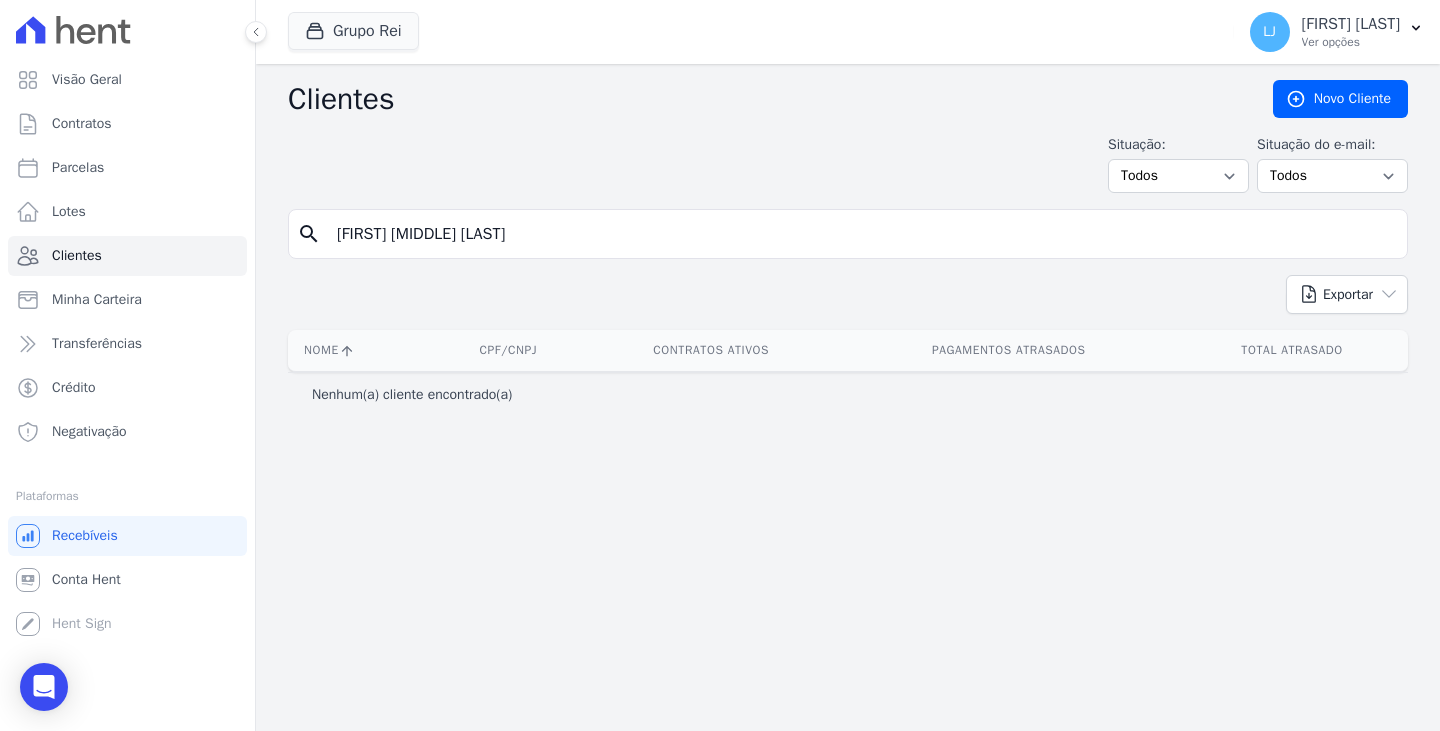 drag, startPoint x: 532, startPoint y: 239, endPoint x: 444, endPoint y: 245, distance: 88.20431 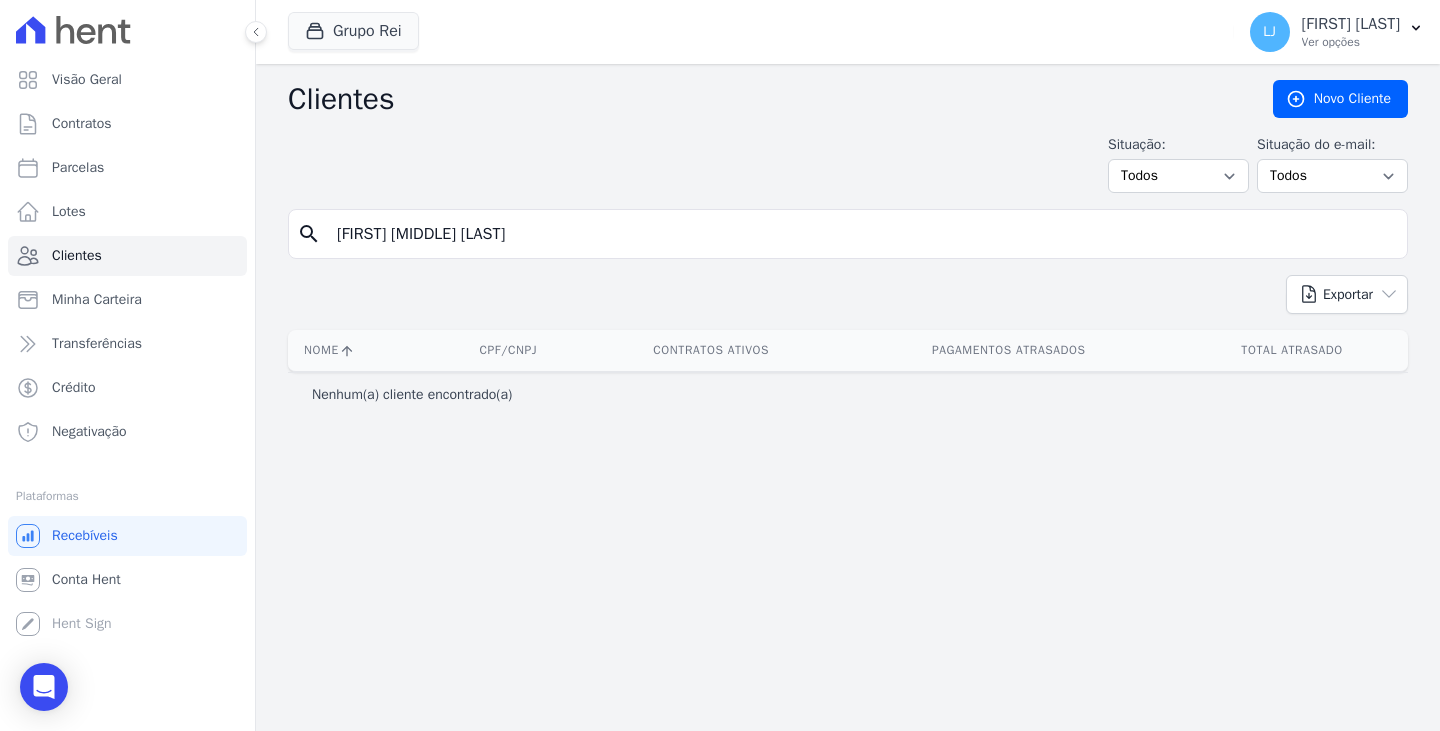 click on "[FIRST] [MIDDLE] [LAST]" at bounding box center (862, 234) 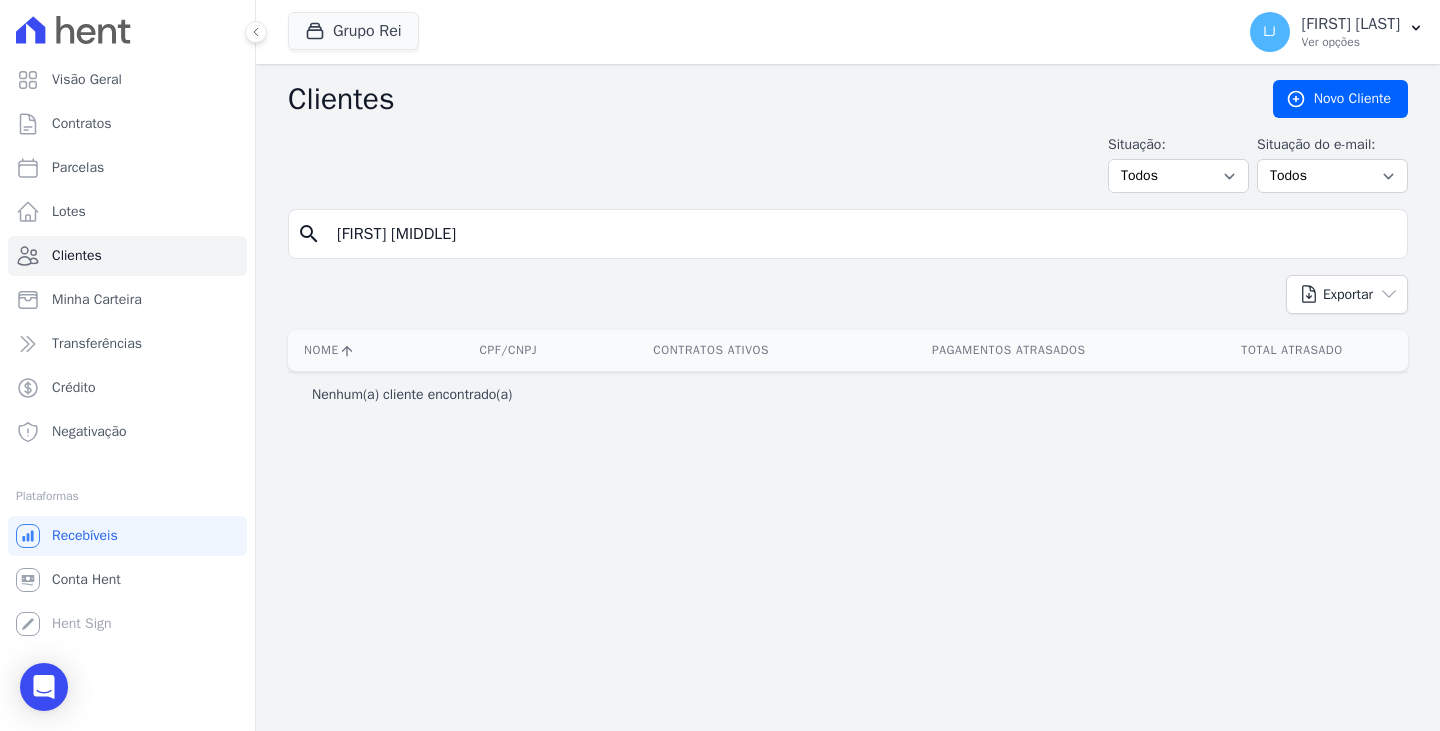 type on "[FIRST] [MIDDLE]" 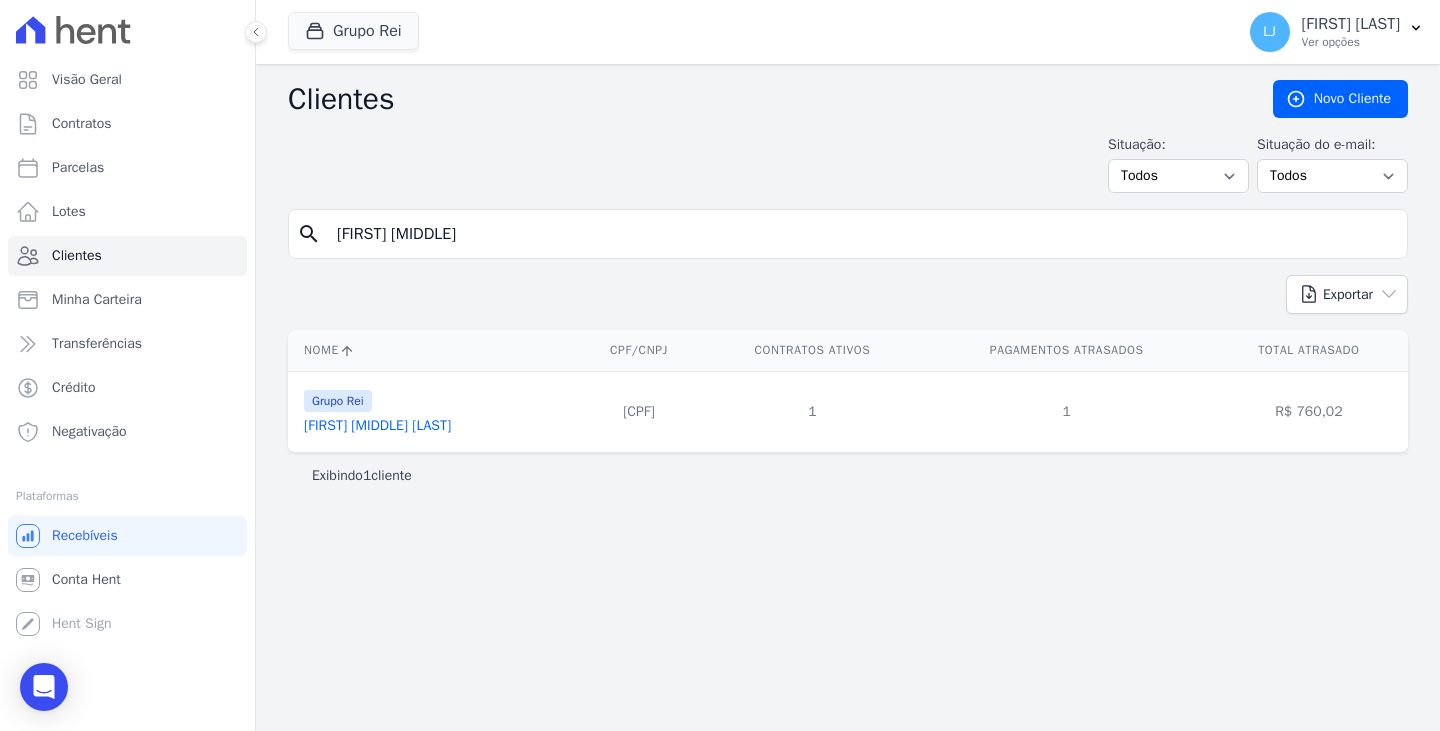 click on "[FIRST] [MIDDLE] [LAST]" at bounding box center (377, 425) 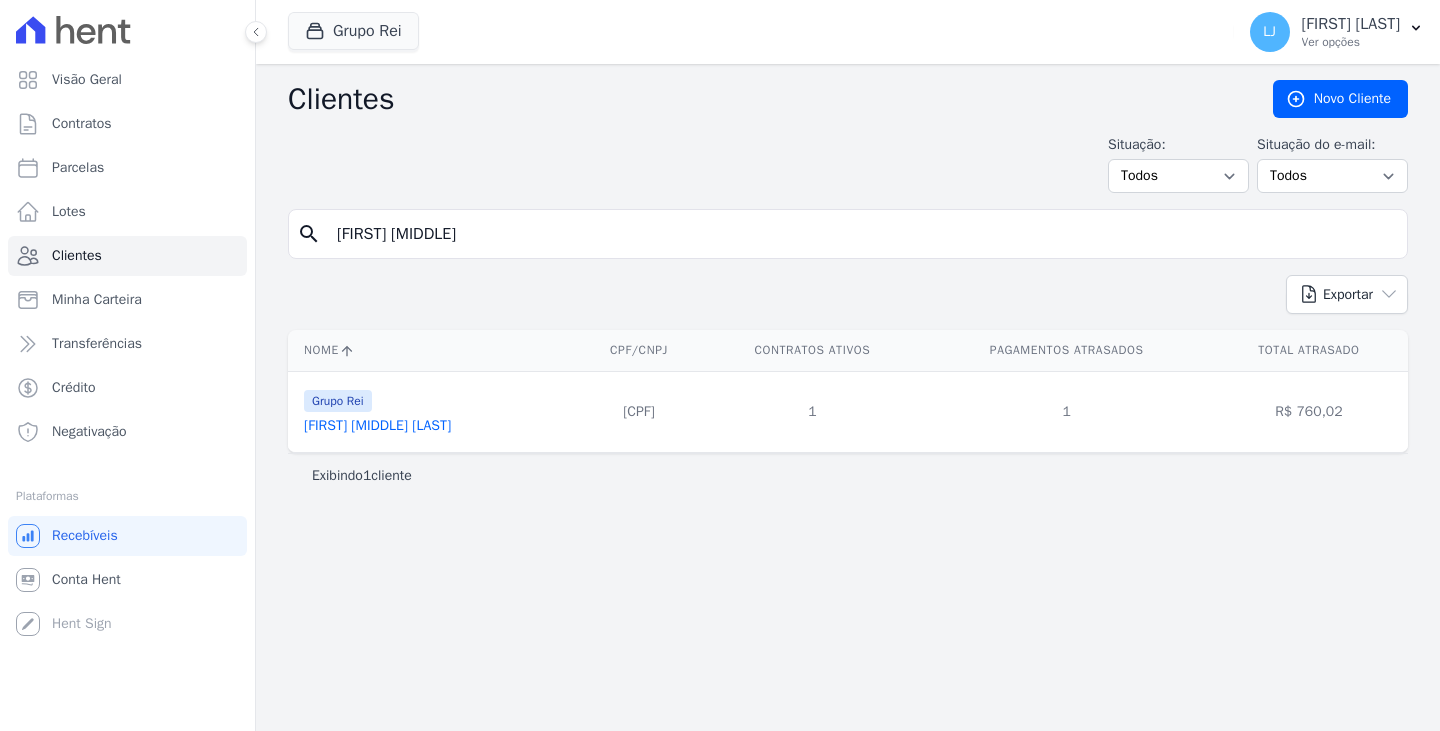 drag, startPoint x: 420, startPoint y: 423, endPoint x: 416, endPoint y: 399, distance: 24.33105 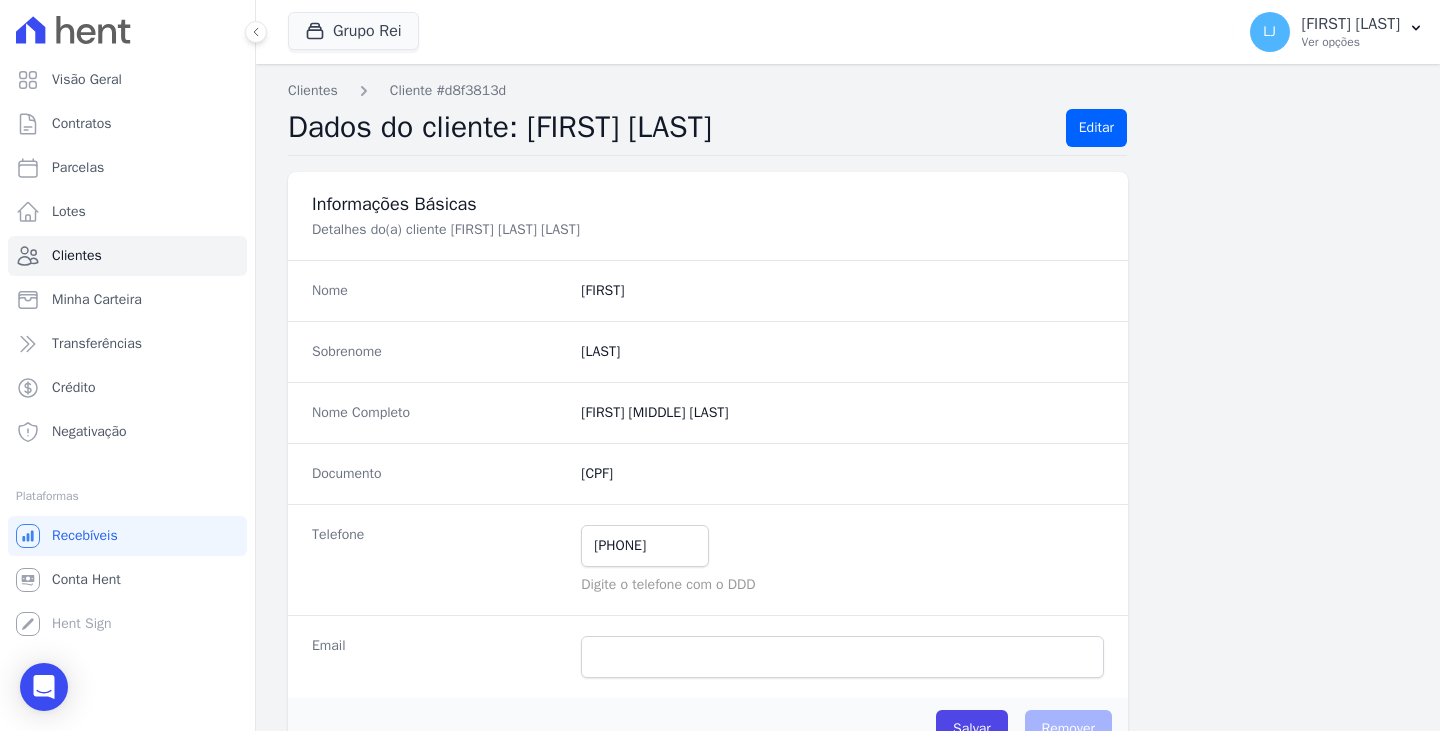 drag, startPoint x: 416, startPoint y: 399, endPoint x: 493, endPoint y: 506, distance: 131.82564 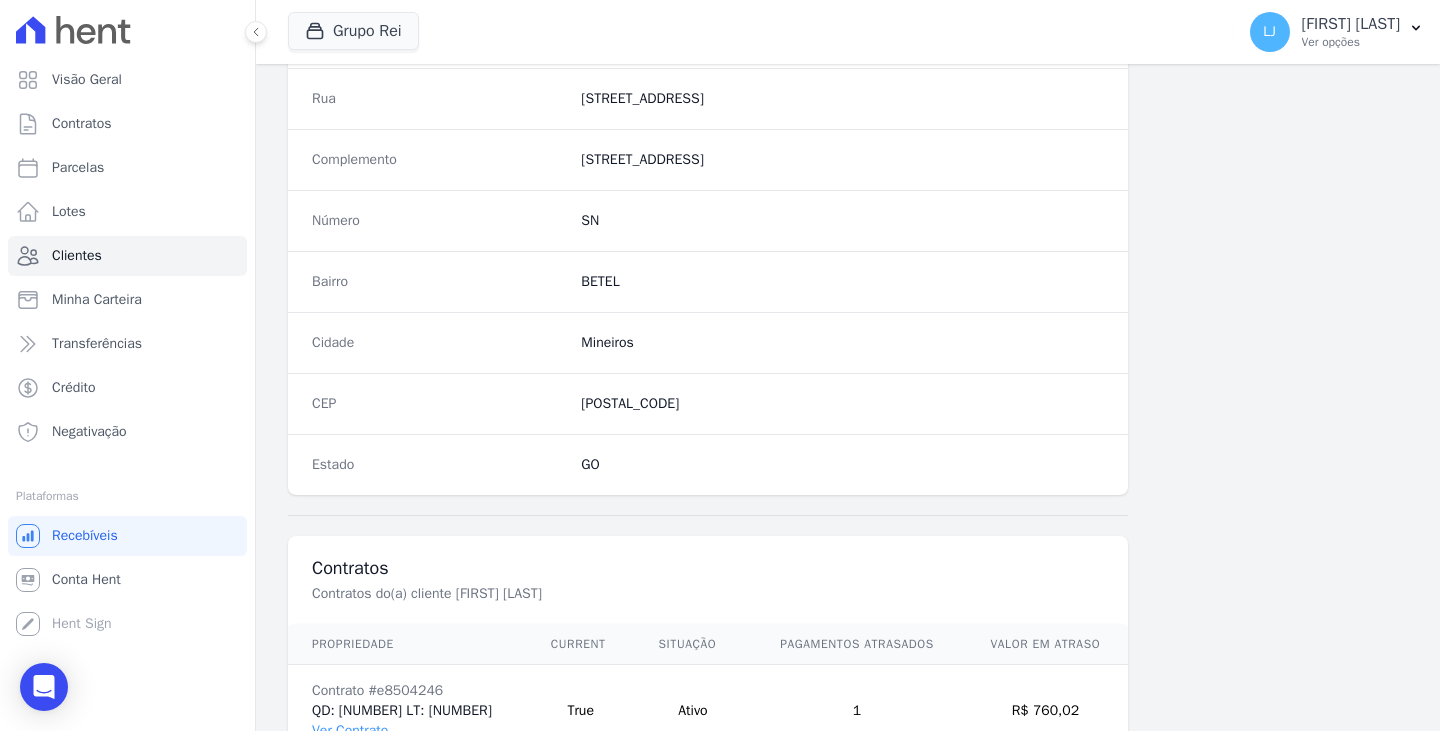 scroll, scrollTop: 1232, scrollLeft: 0, axis: vertical 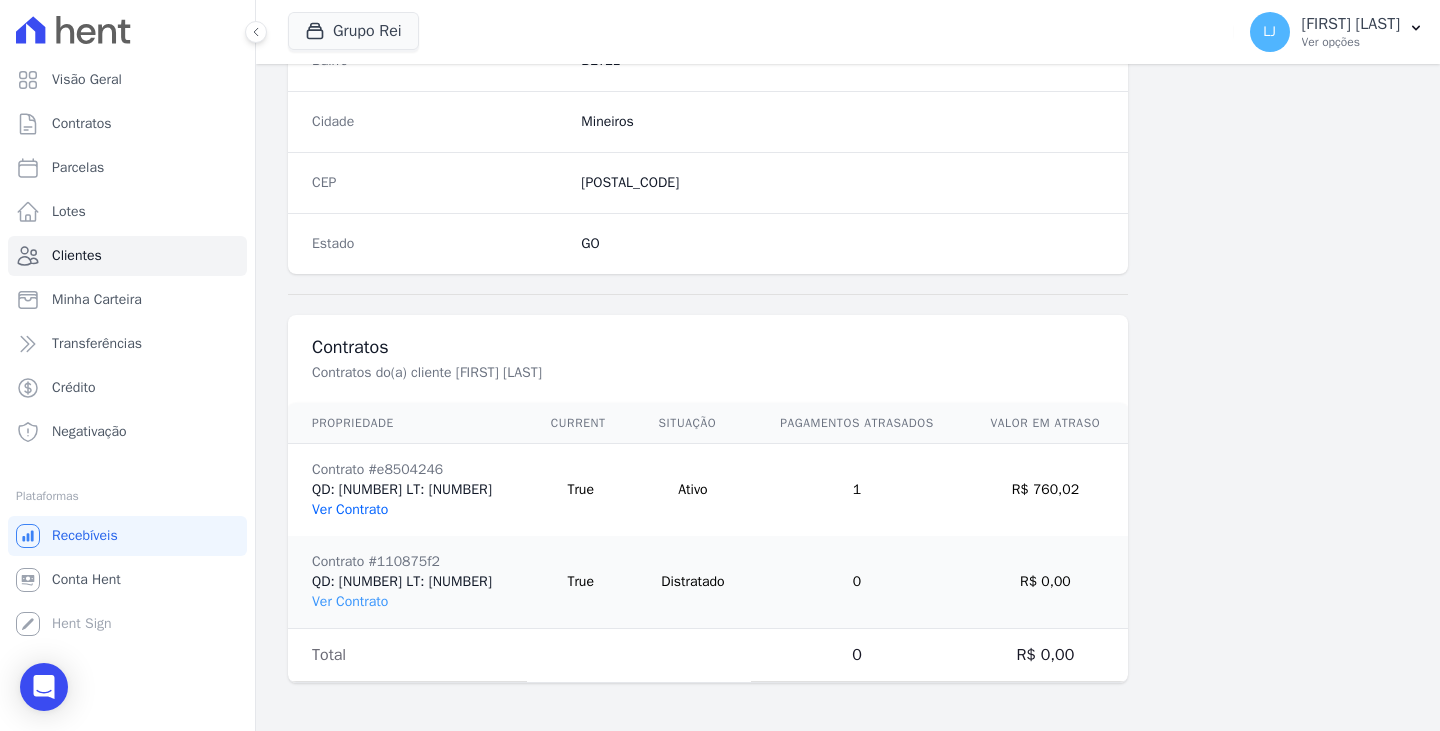 click on "Ver Contrato" at bounding box center (350, 509) 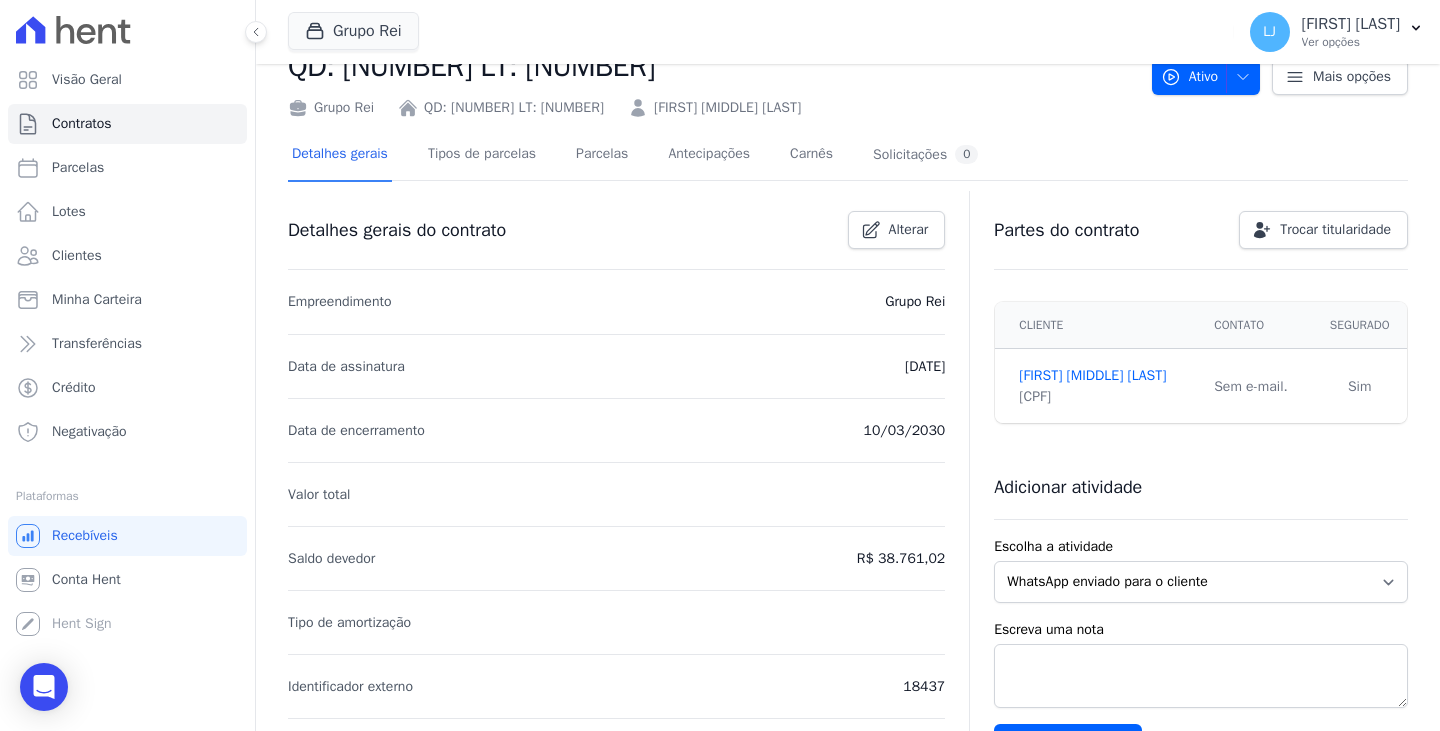 scroll, scrollTop: 100, scrollLeft: 0, axis: vertical 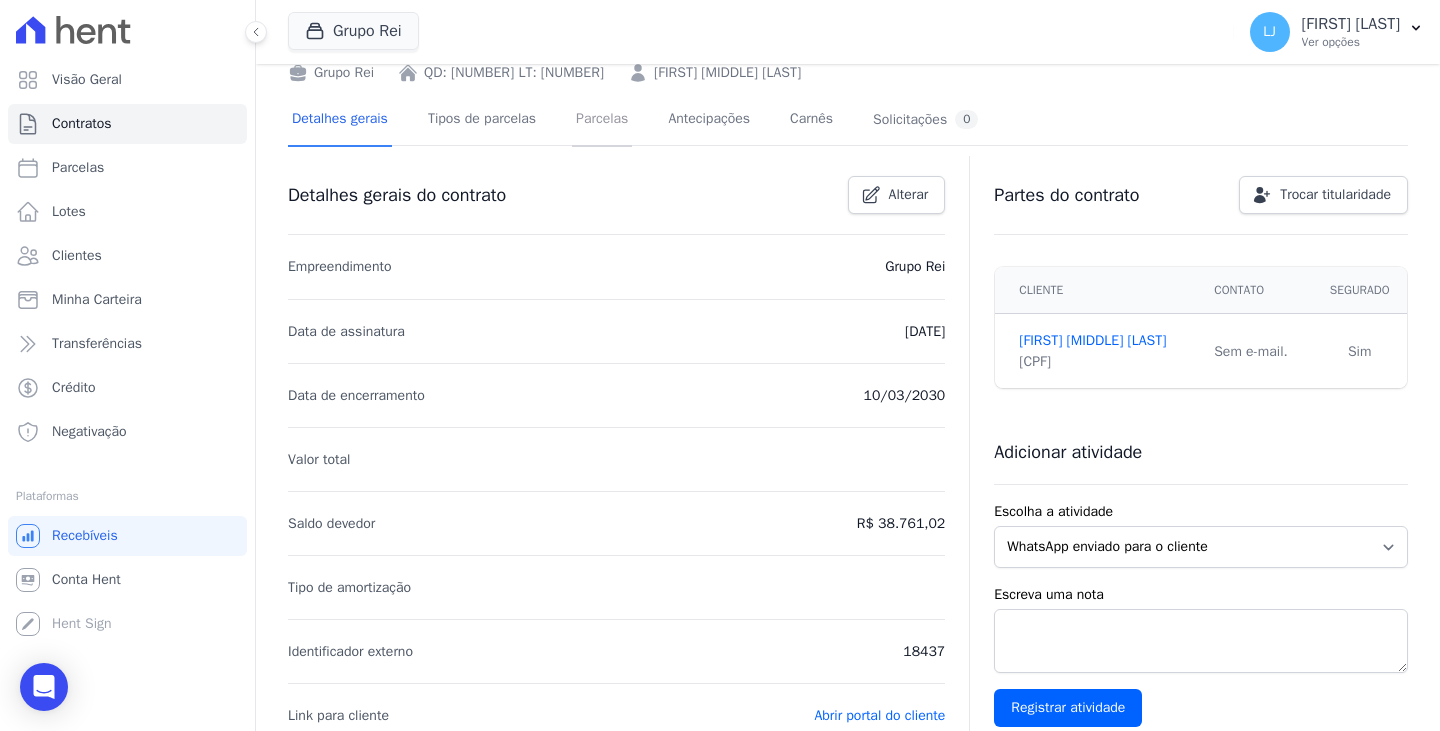 click on "Parcelas" at bounding box center (602, 120) 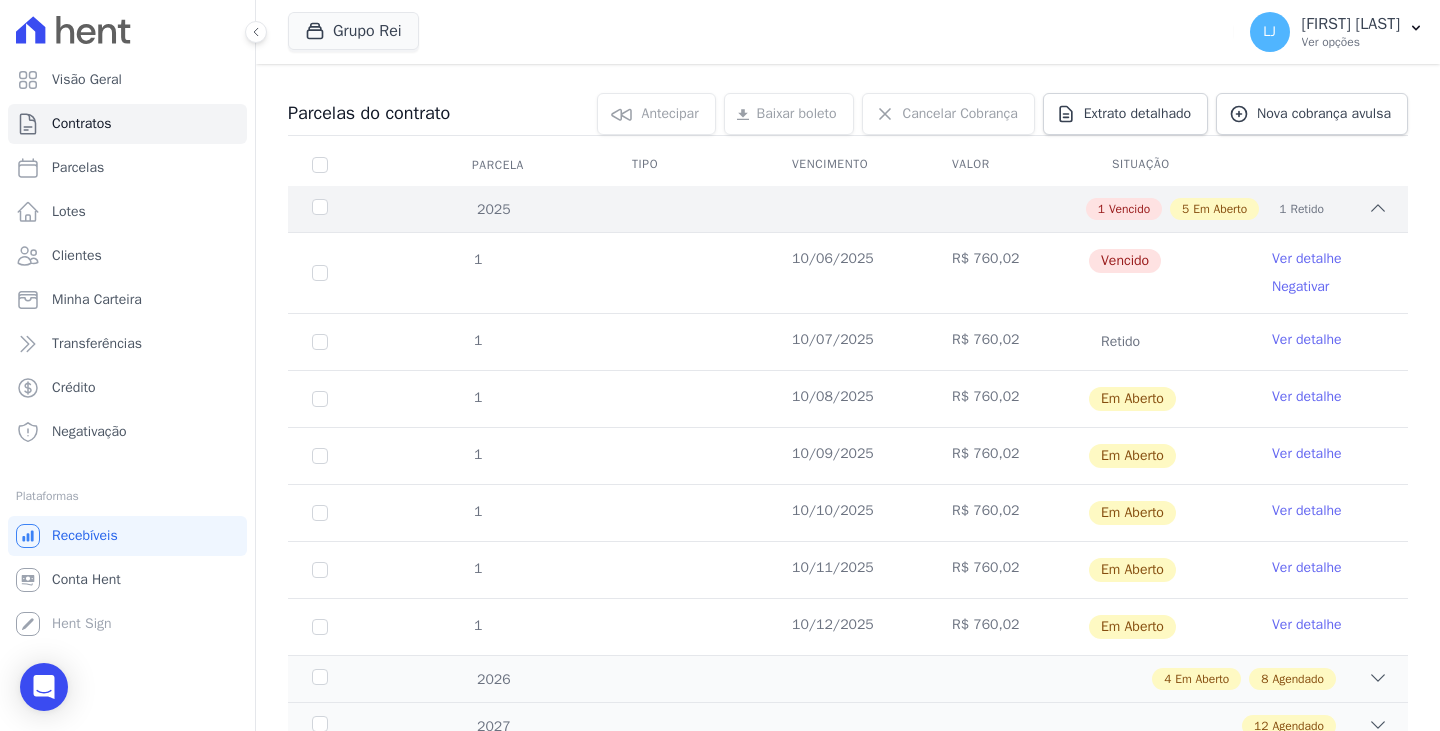 scroll, scrollTop: 200, scrollLeft: 0, axis: vertical 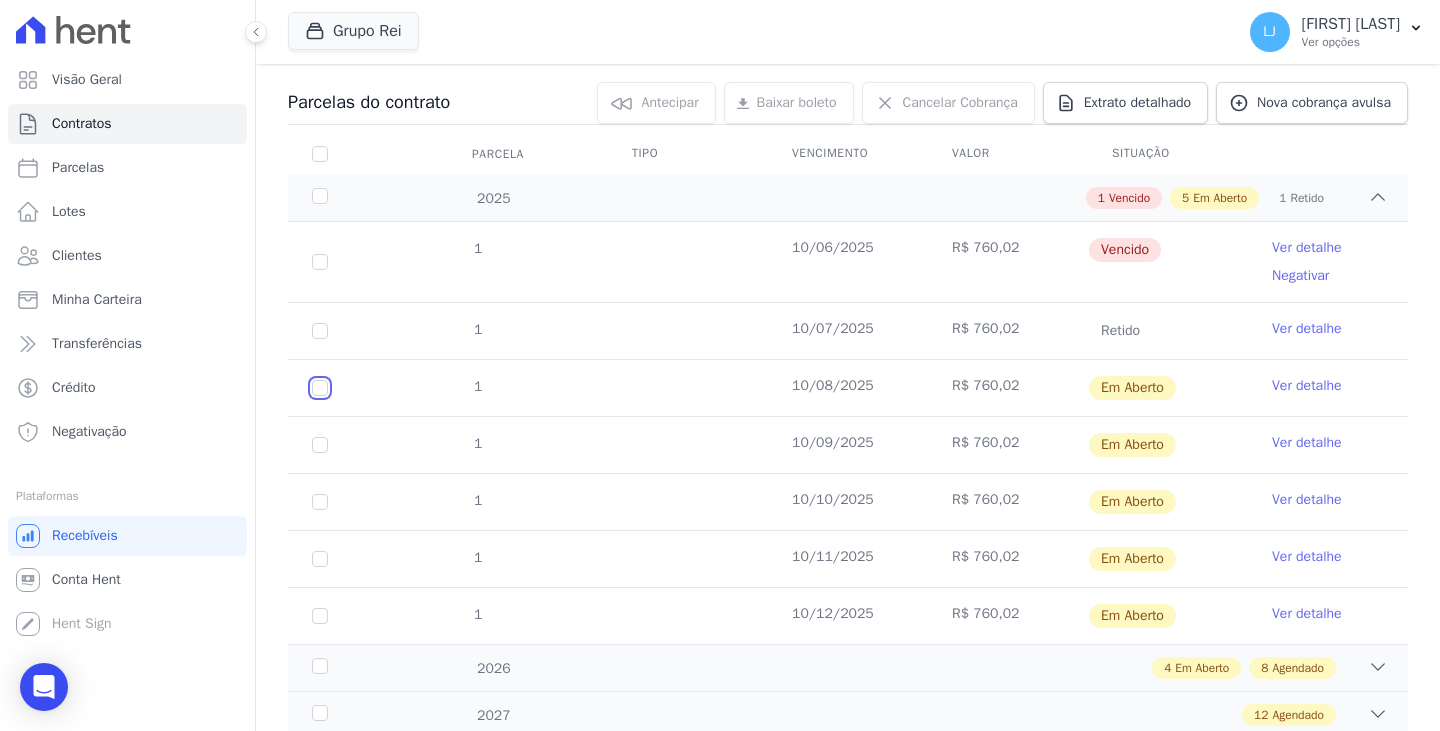 click at bounding box center [320, 388] 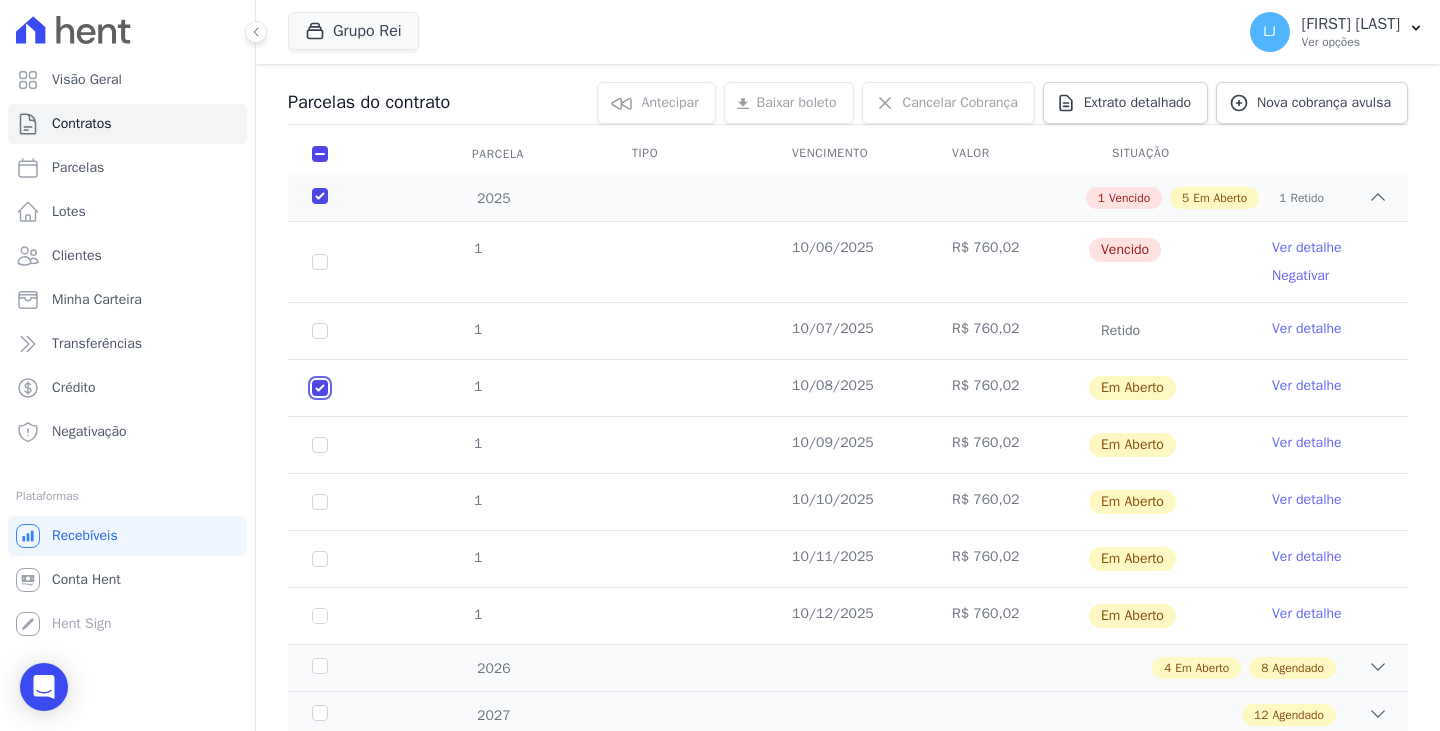 checkbox on "true" 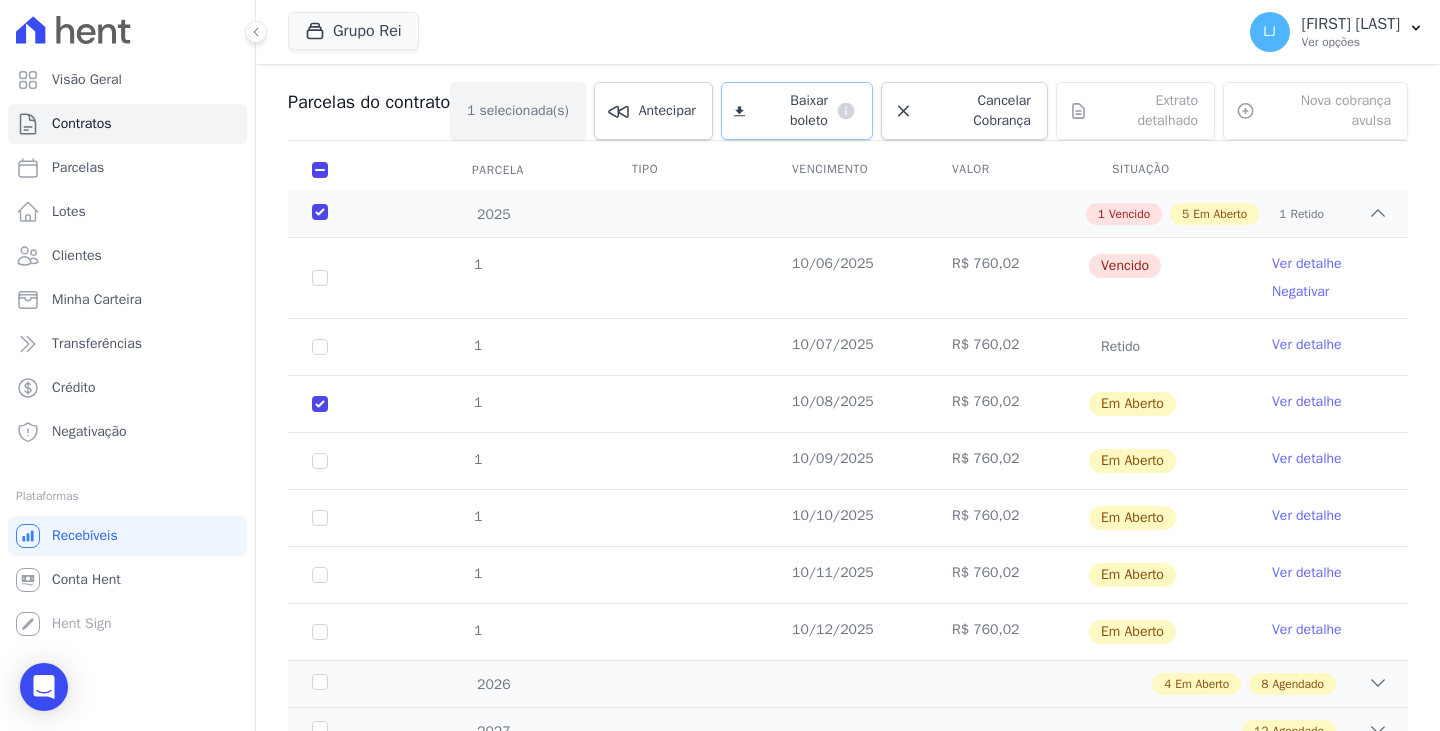 click on "Baixar boleto" at bounding box center (790, 111) 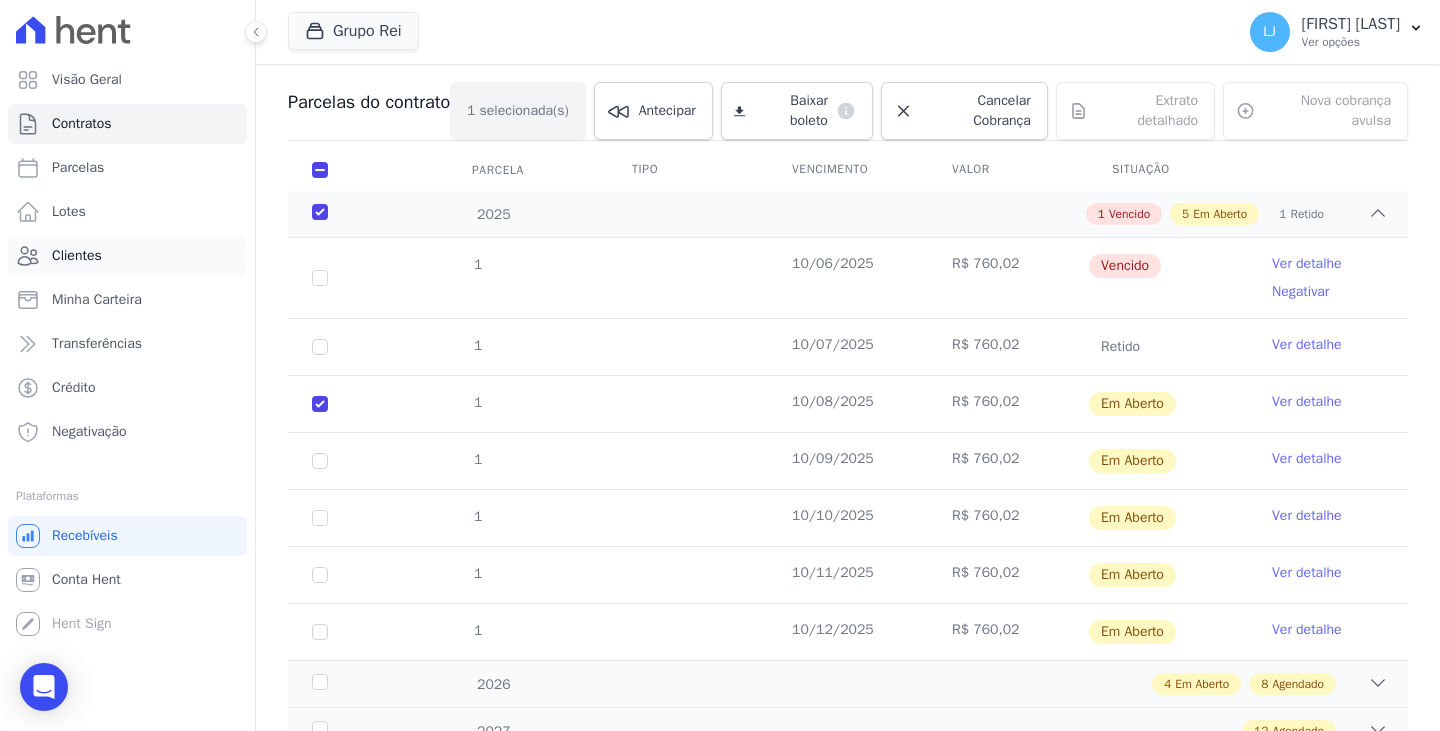 click on "Clientes" at bounding box center [127, 256] 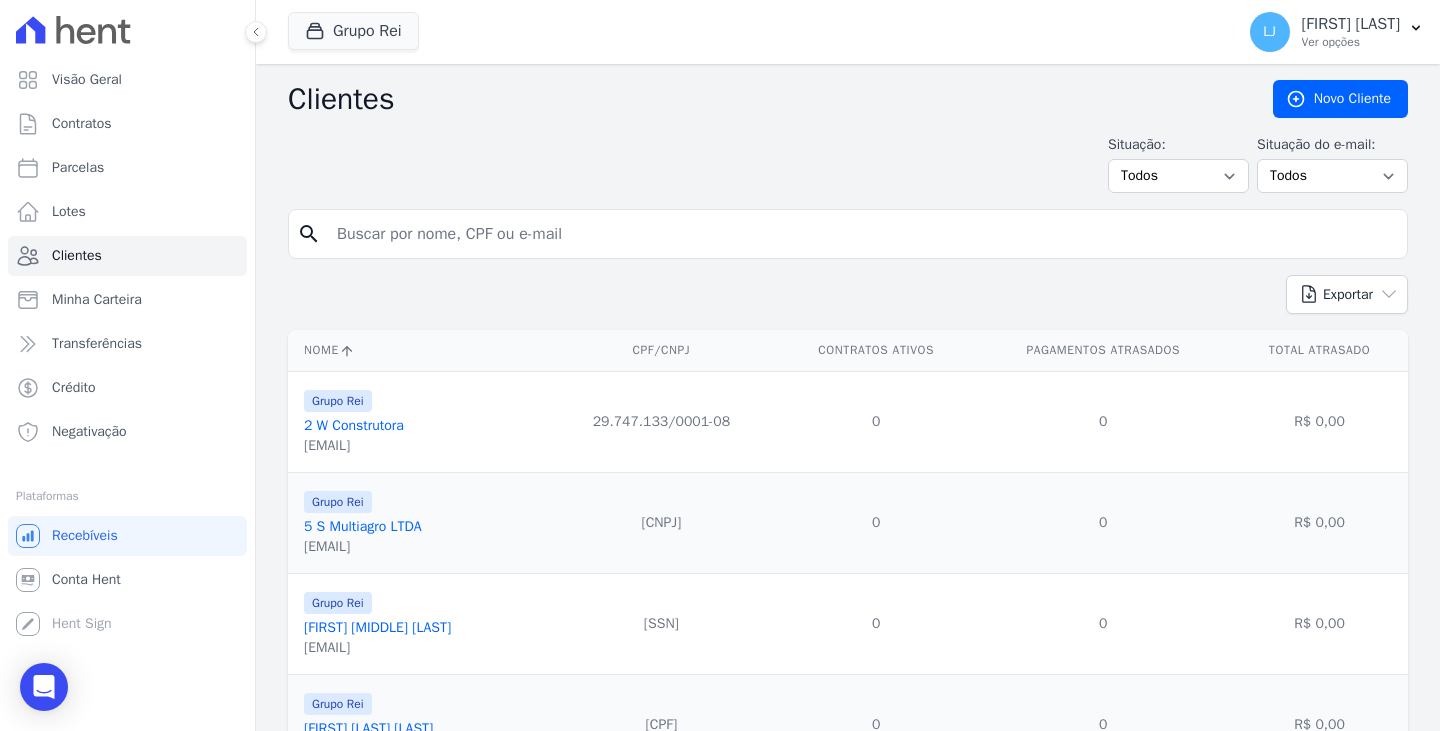 click at bounding box center (862, 234) 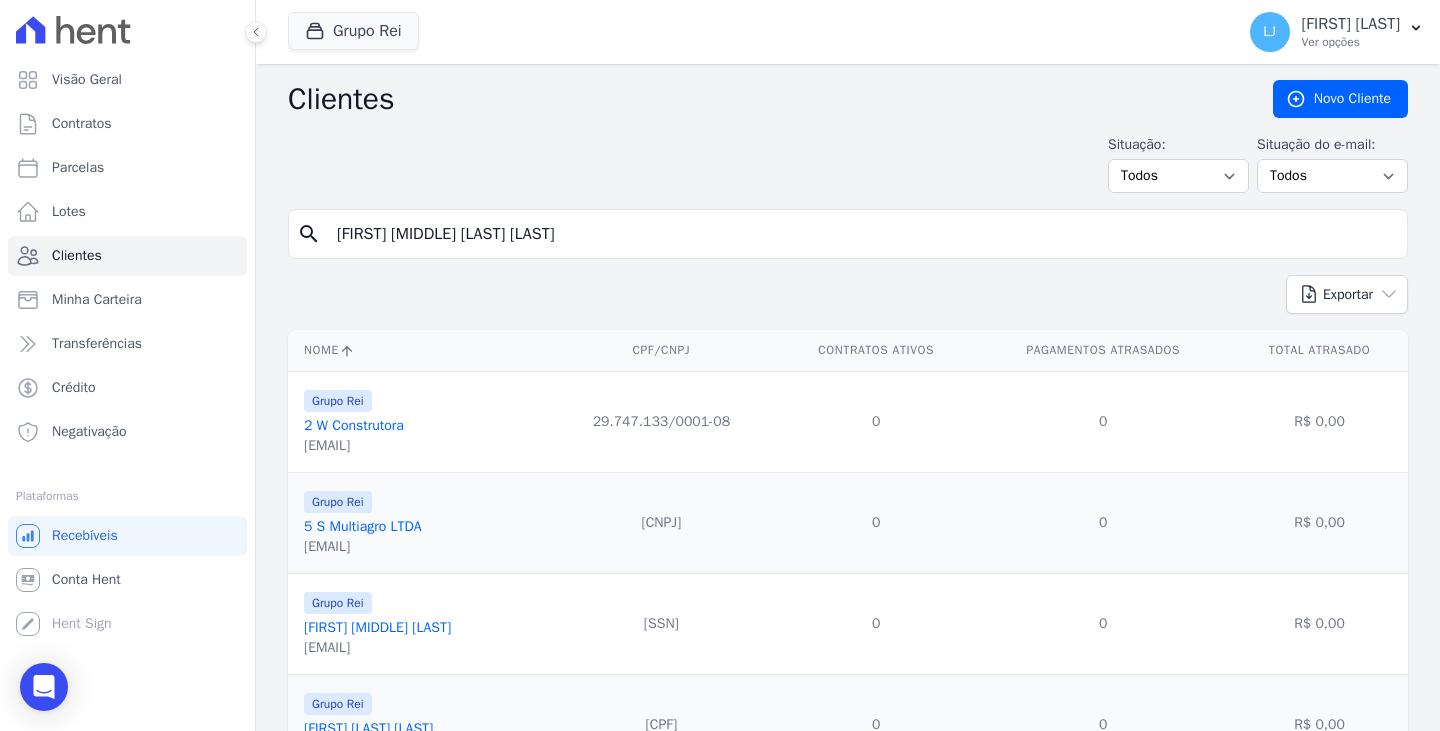 type on "[FIRST] [MIDDLE] [LAST] [LAST]" 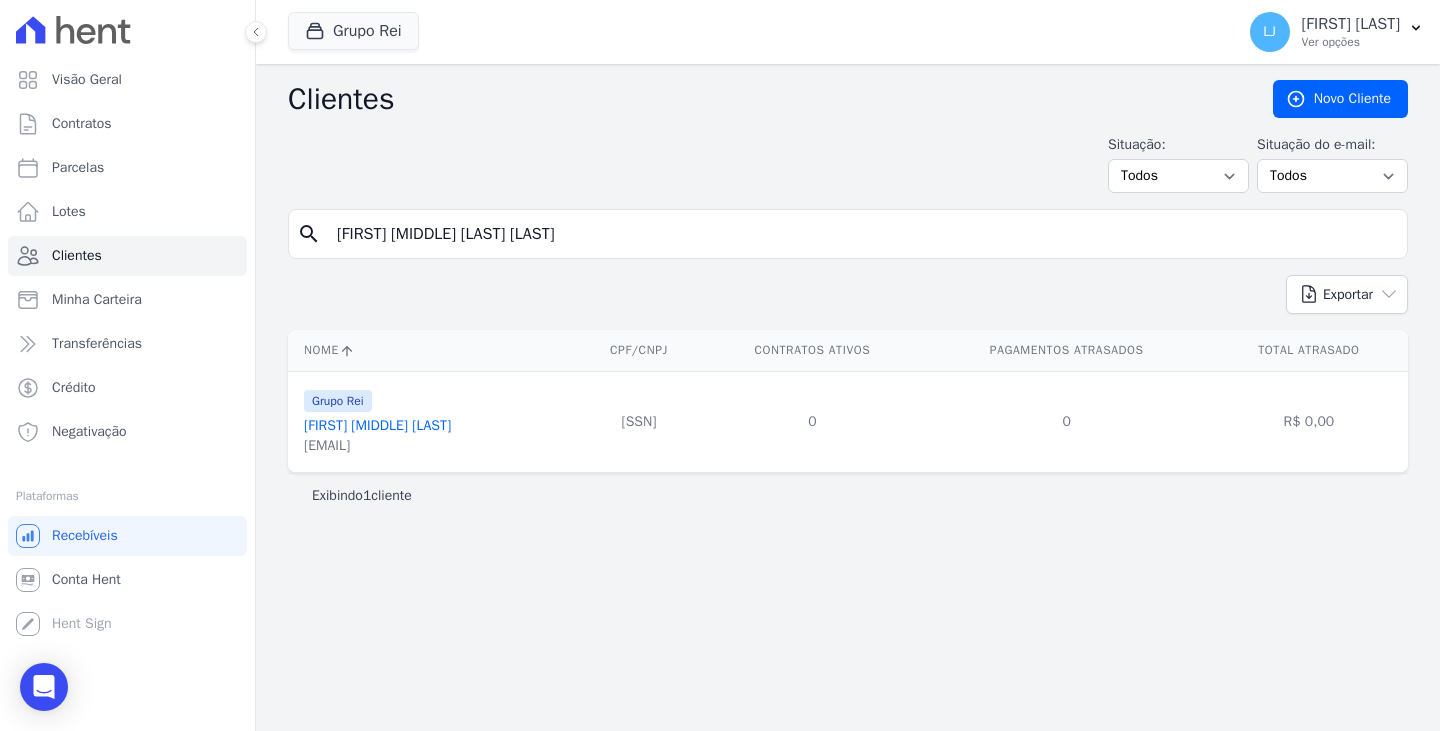 click on "[FIRST] [MIDDLE] [LAST]" at bounding box center (377, 425) 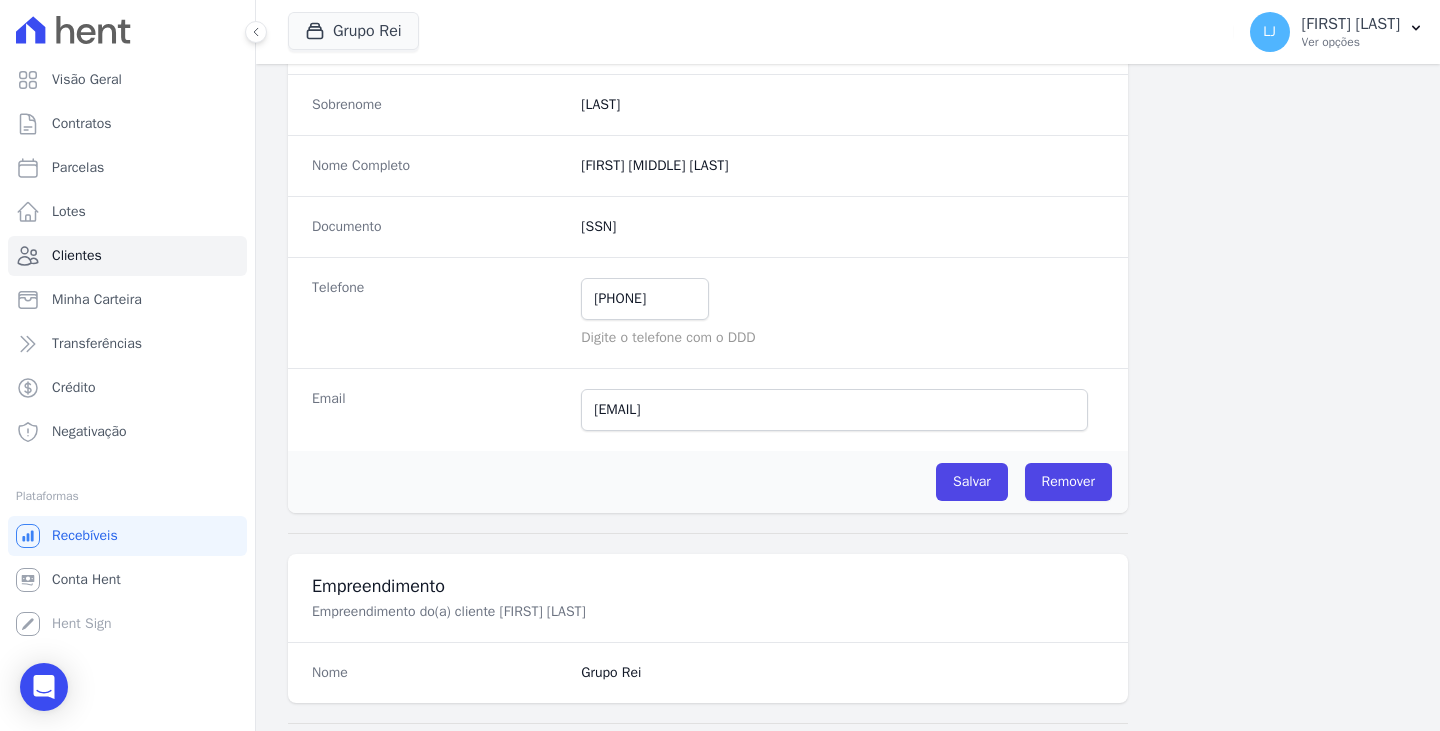 scroll, scrollTop: 0, scrollLeft: 0, axis: both 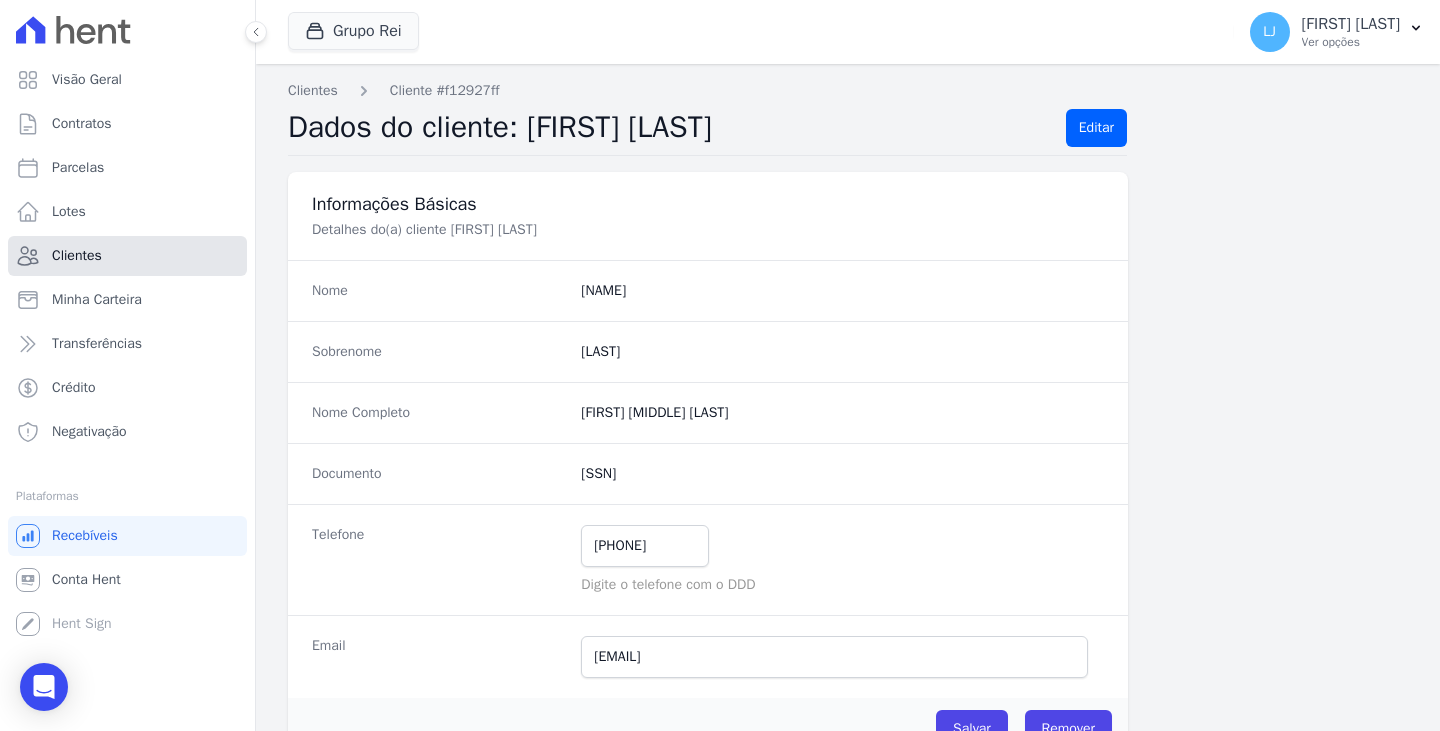 click on "Clientes" at bounding box center [127, 256] 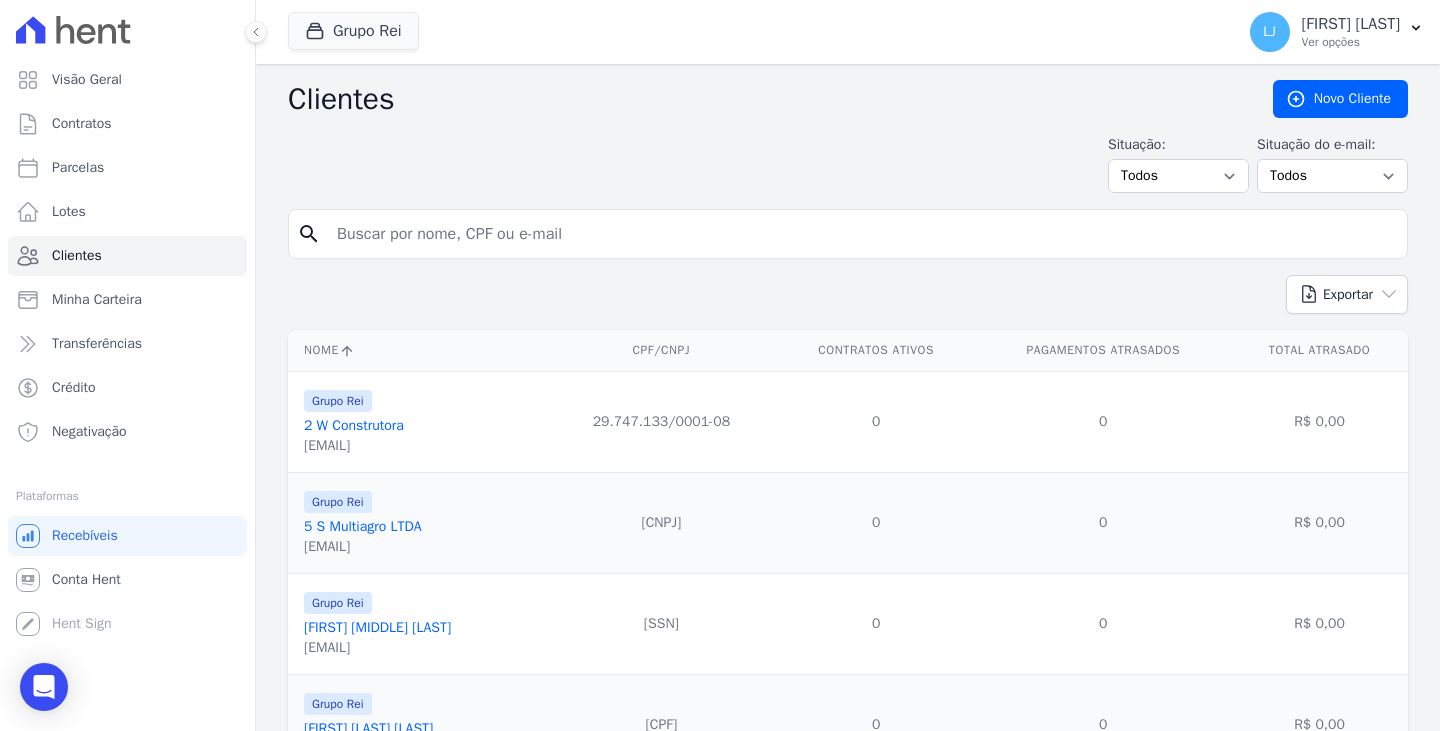 drag, startPoint x: 597, startPoint y: 237, endPoint x: 549, endPoint y: 222, distance: 50.289165 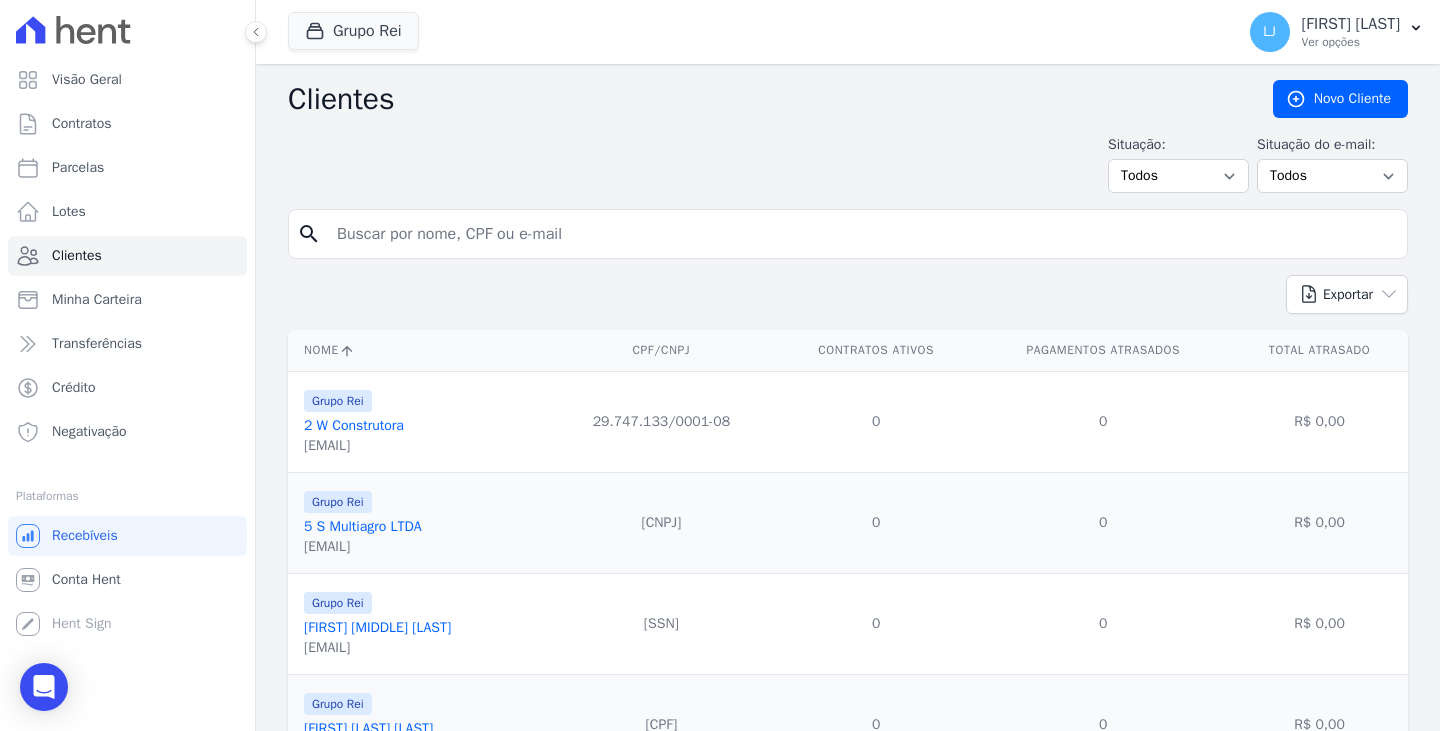 click on "search" at bounding box center [848, 234] 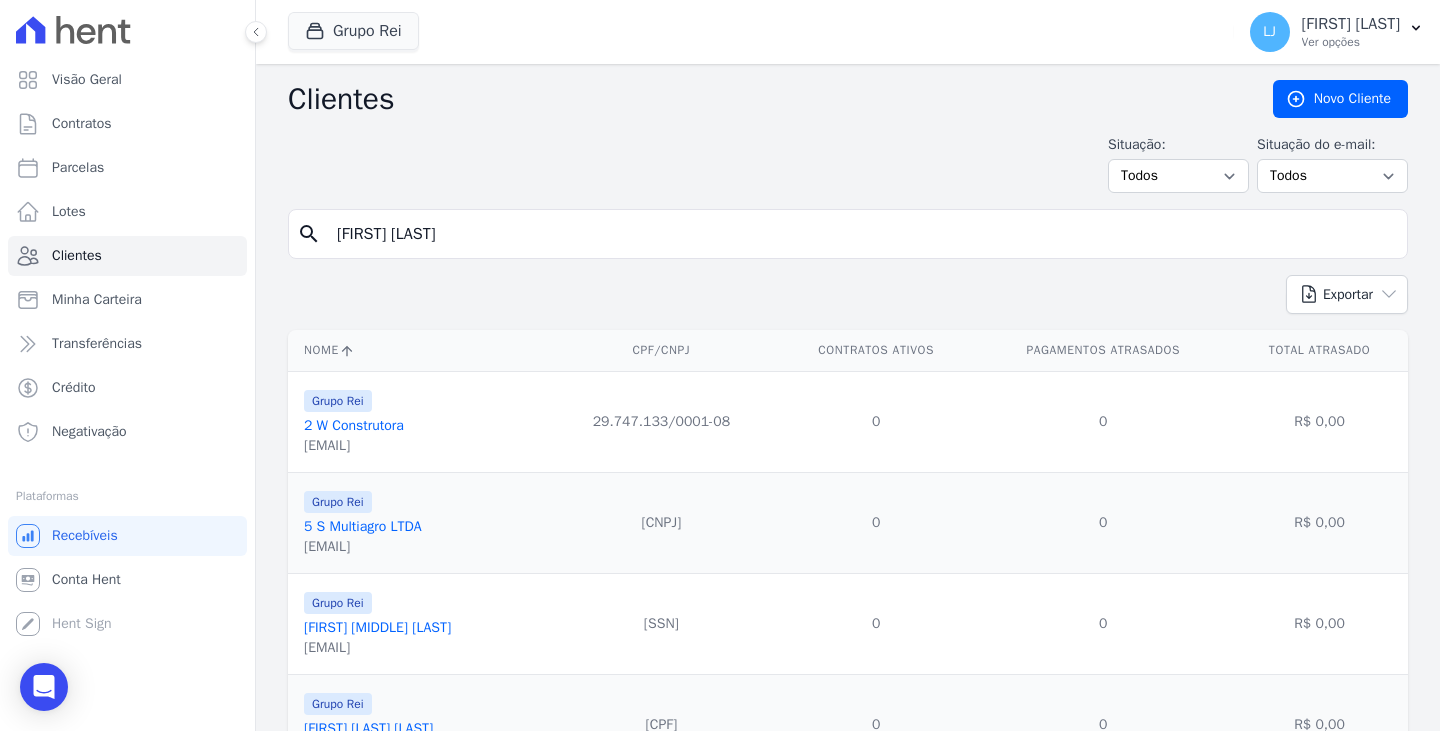 type on "[FIRST] [LAST]" 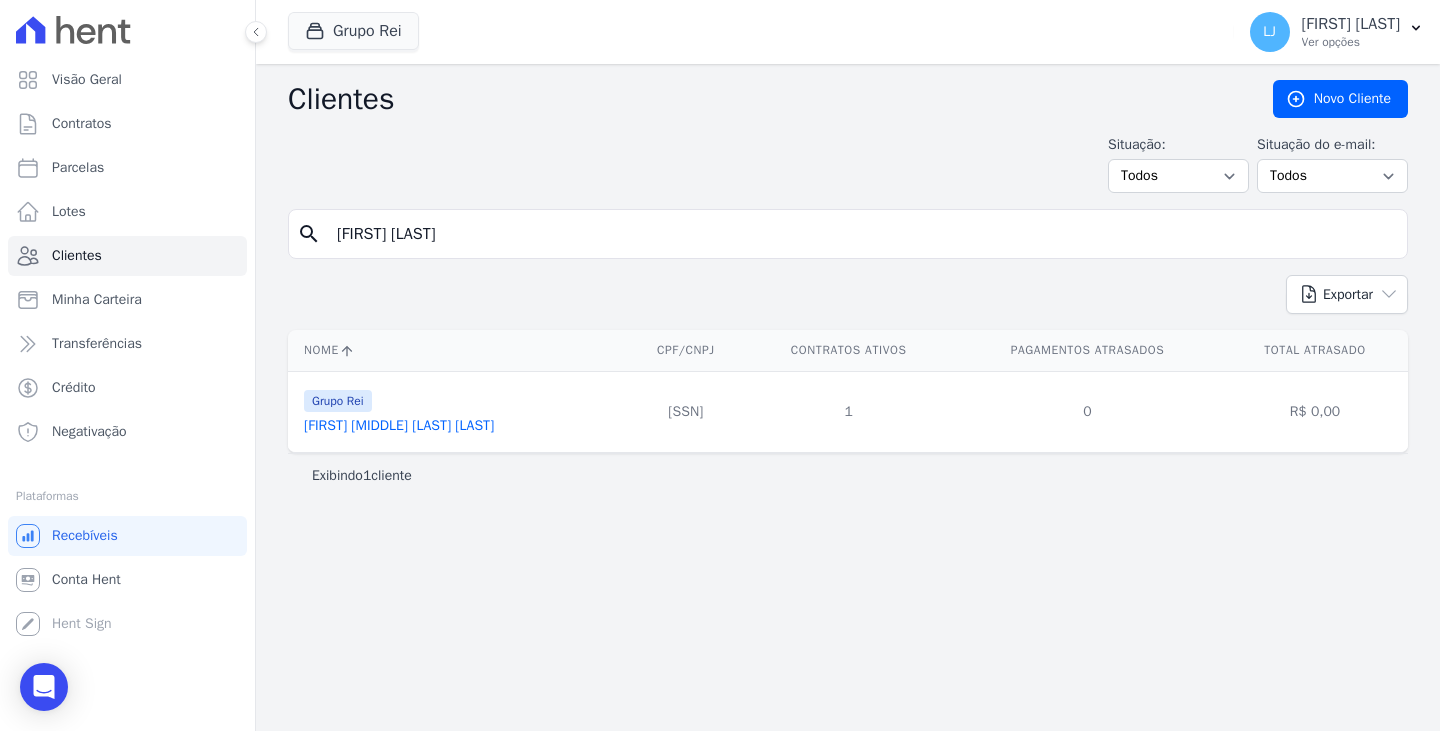 click on "[FIRST] [MIDDLE] [LAST] [LAST]" at bounding box center [399, 425] 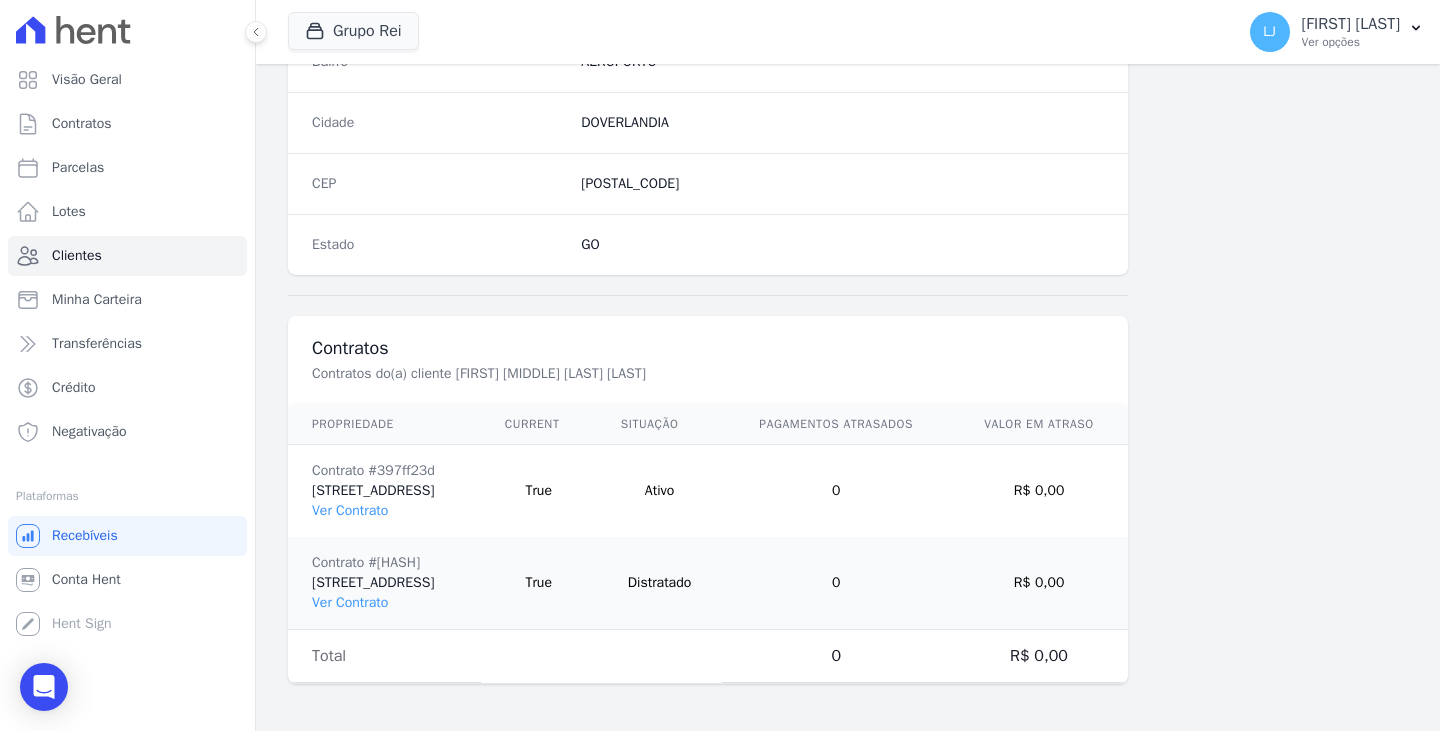 scroll, scrollTop: 1232, scrollLeft: 0, axis: vertical 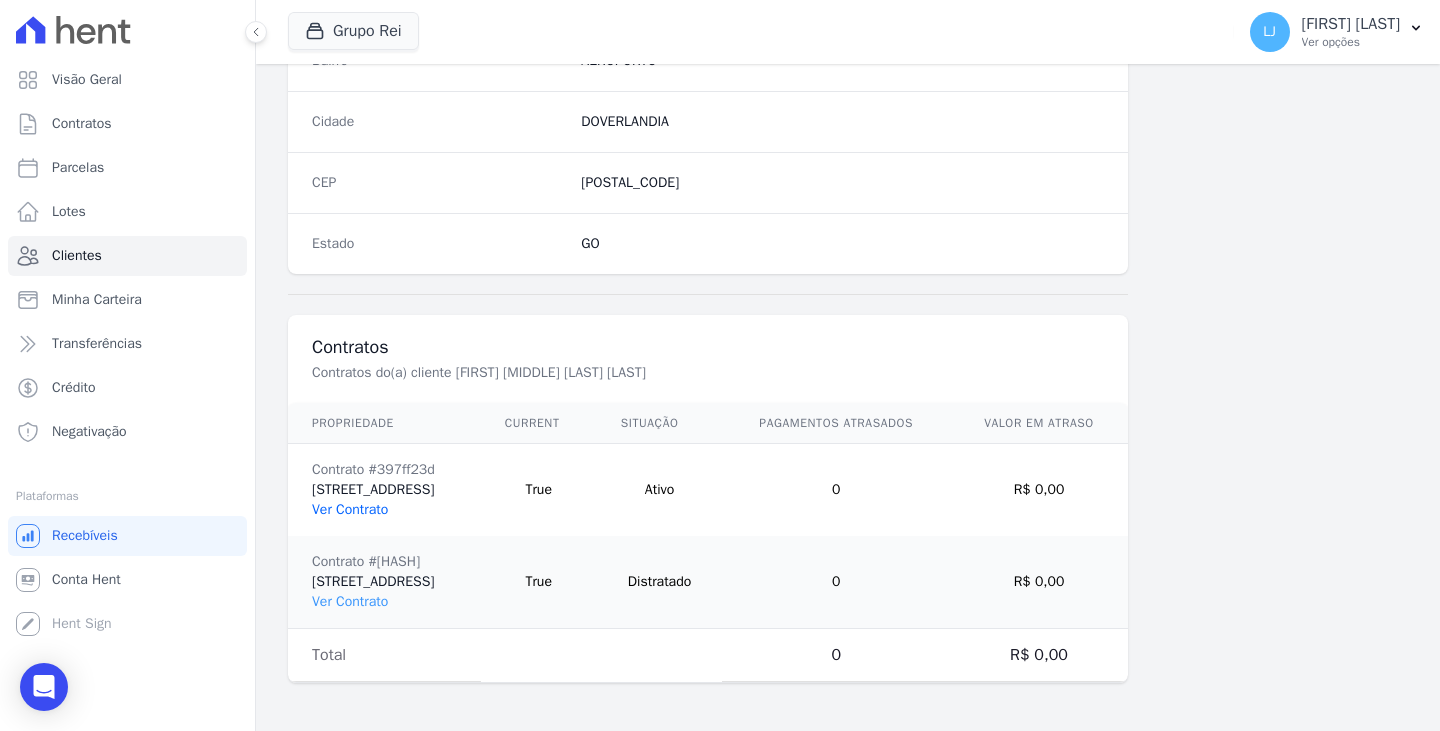 click on "Ver Contrato" at bounding box center [350, 509] 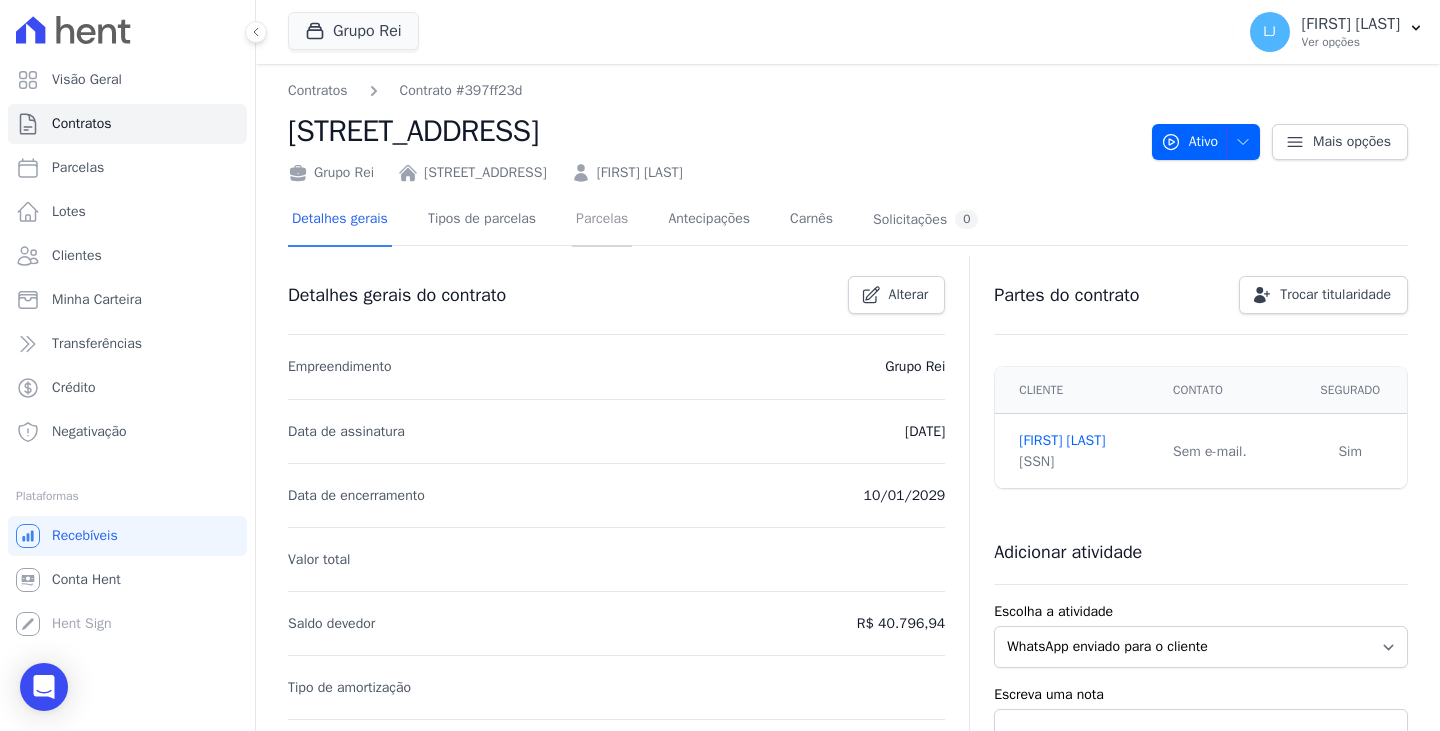 click on "Parcelas" at bounding box center (602, 220) 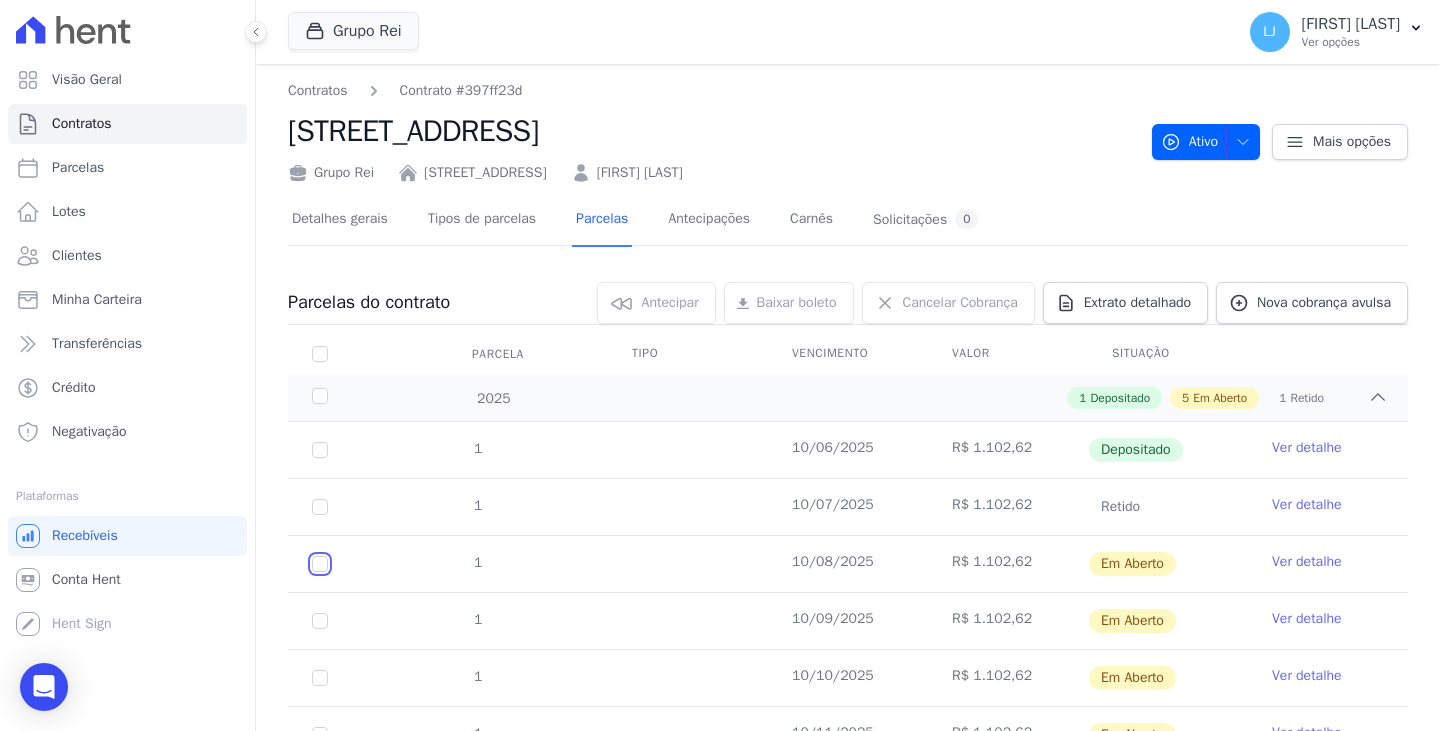click at bounding box center [320, 564] 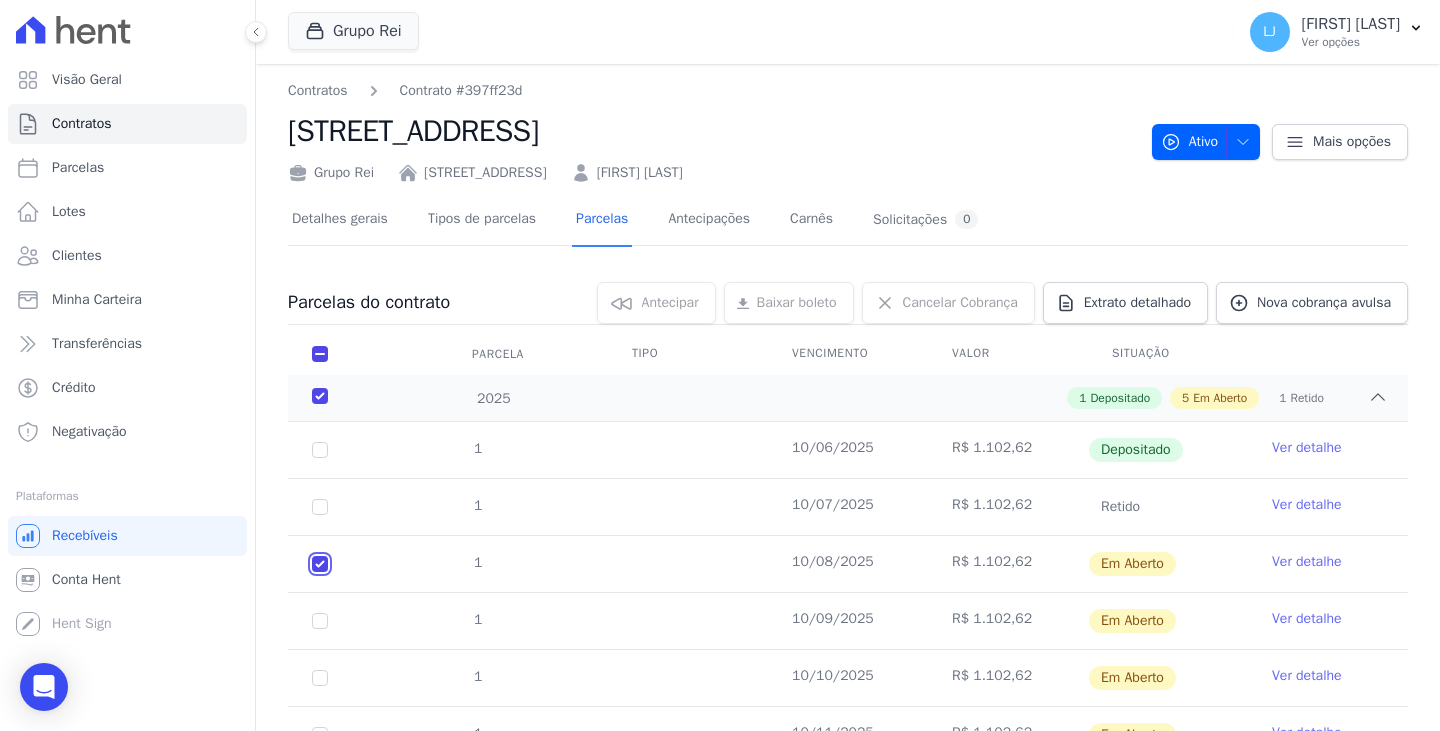 checkbox on "true" 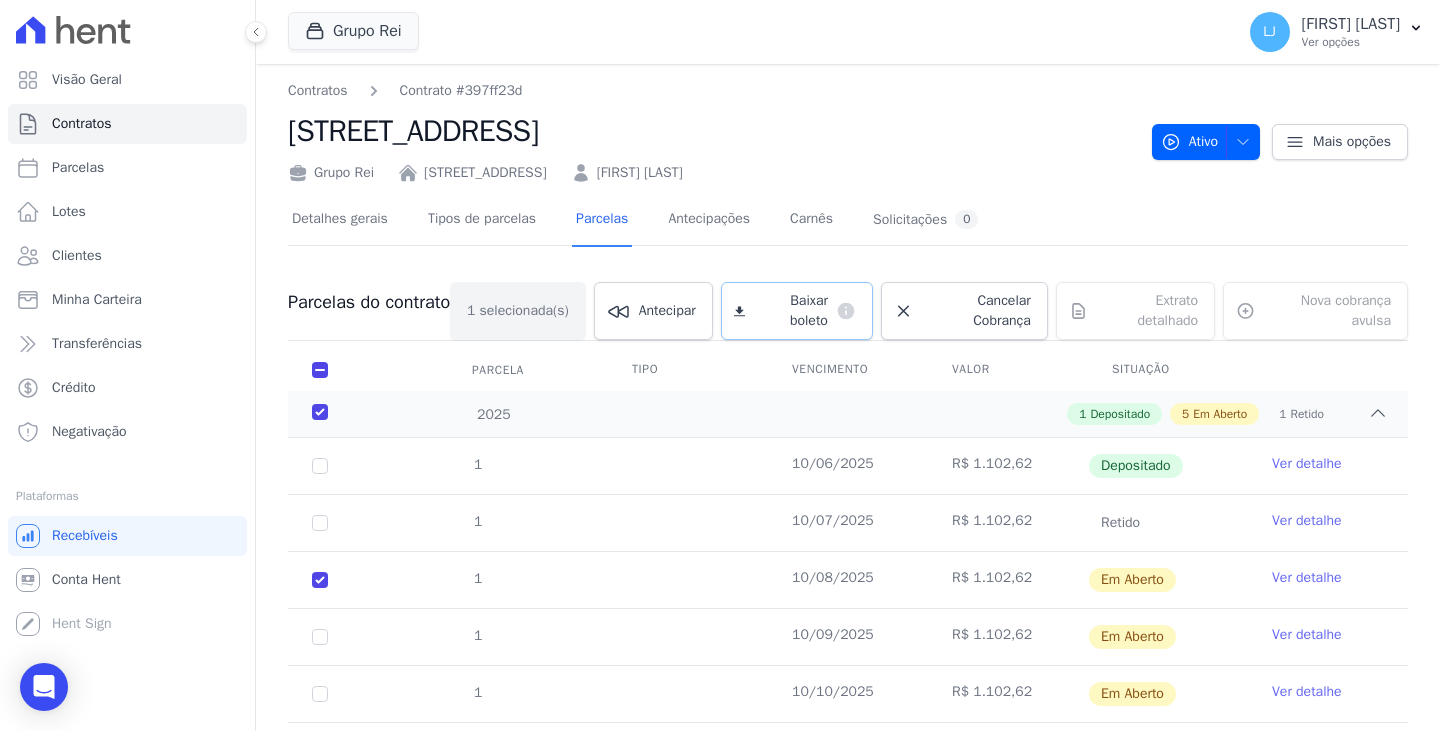 click on "Baixar boleto" at bounding box center (790, 311) 